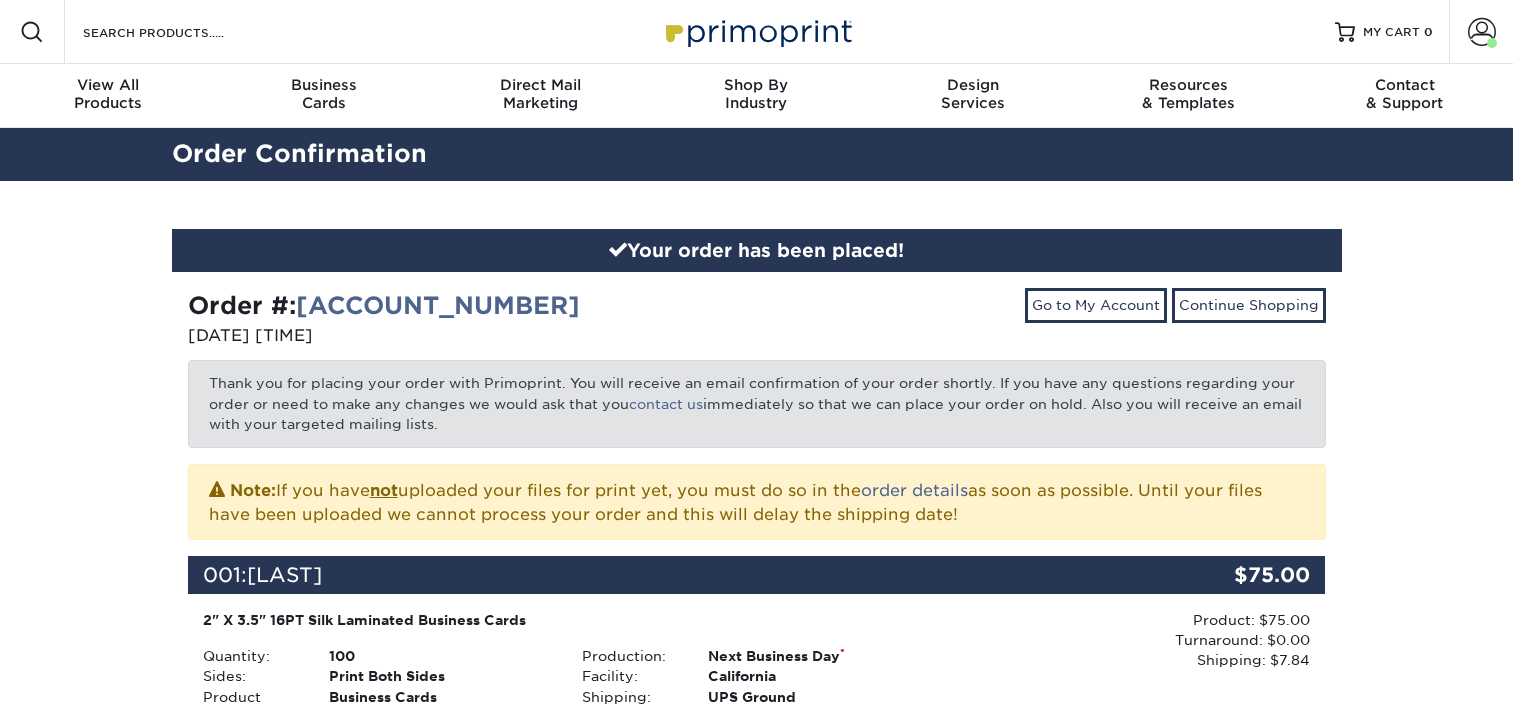 scroll, scrollTop: 0, scrollLeft: 0, axis: both 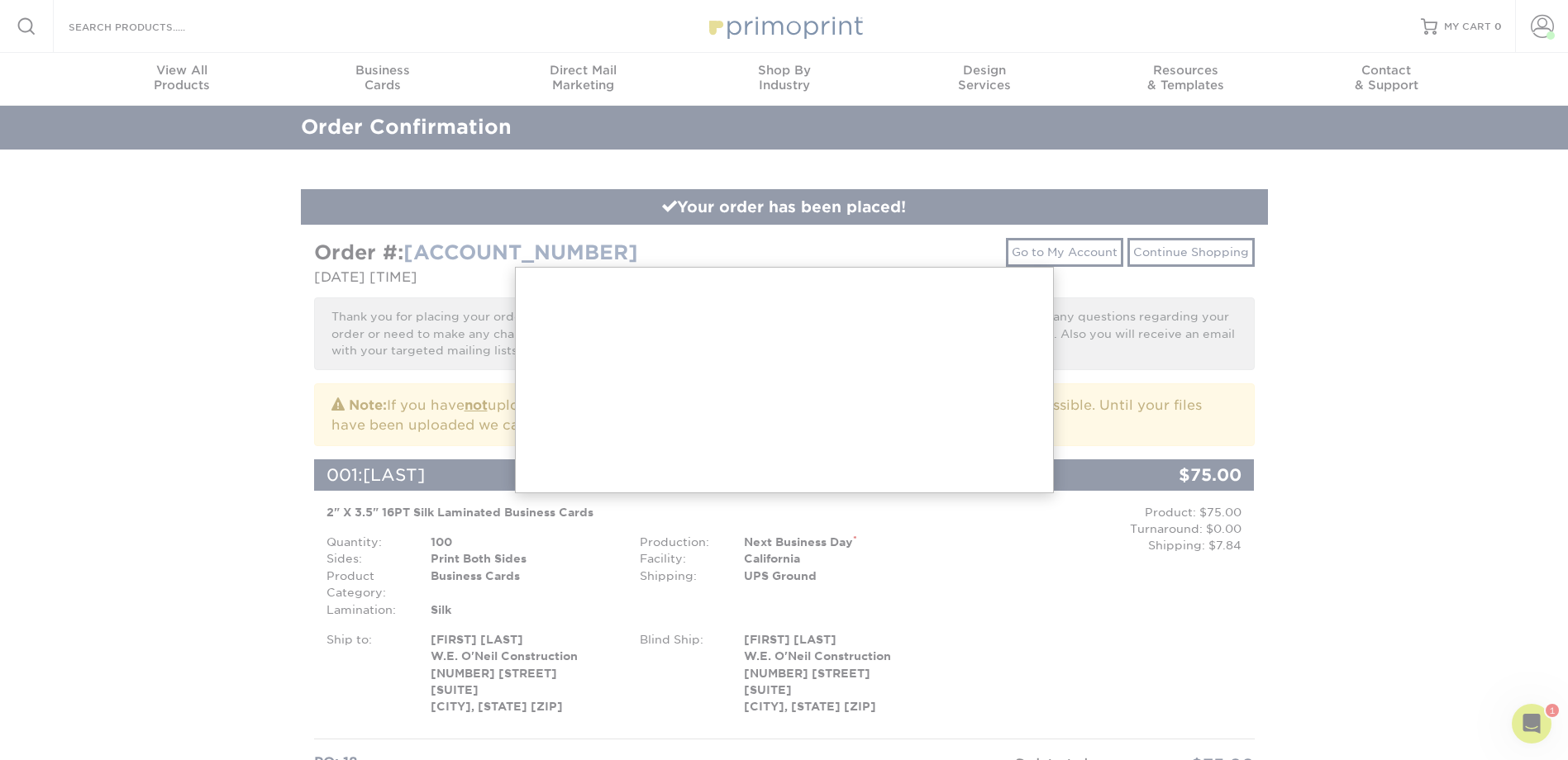 click at bounding box center (784, 820) 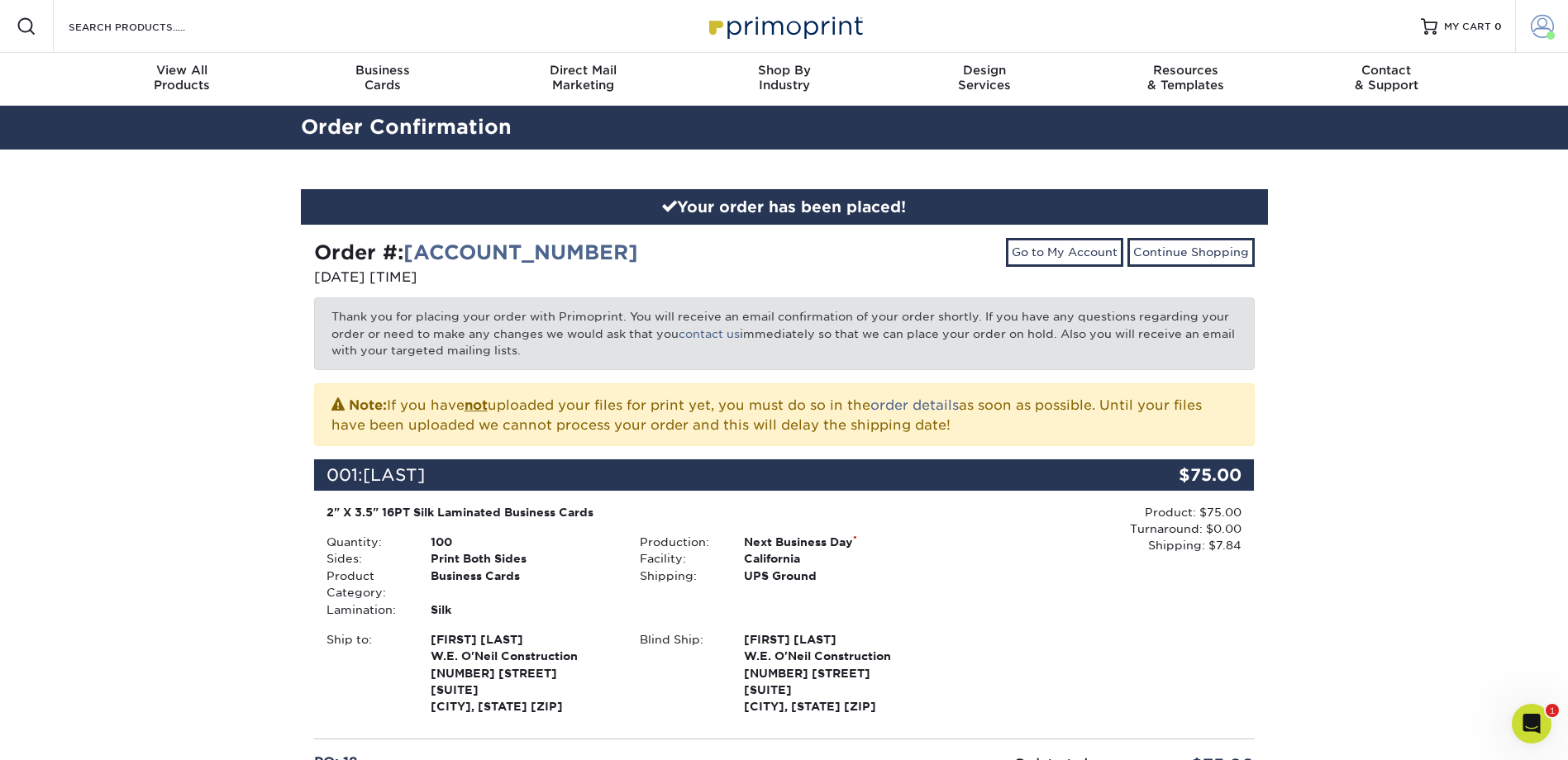 click at bounding box center [1542, 26] 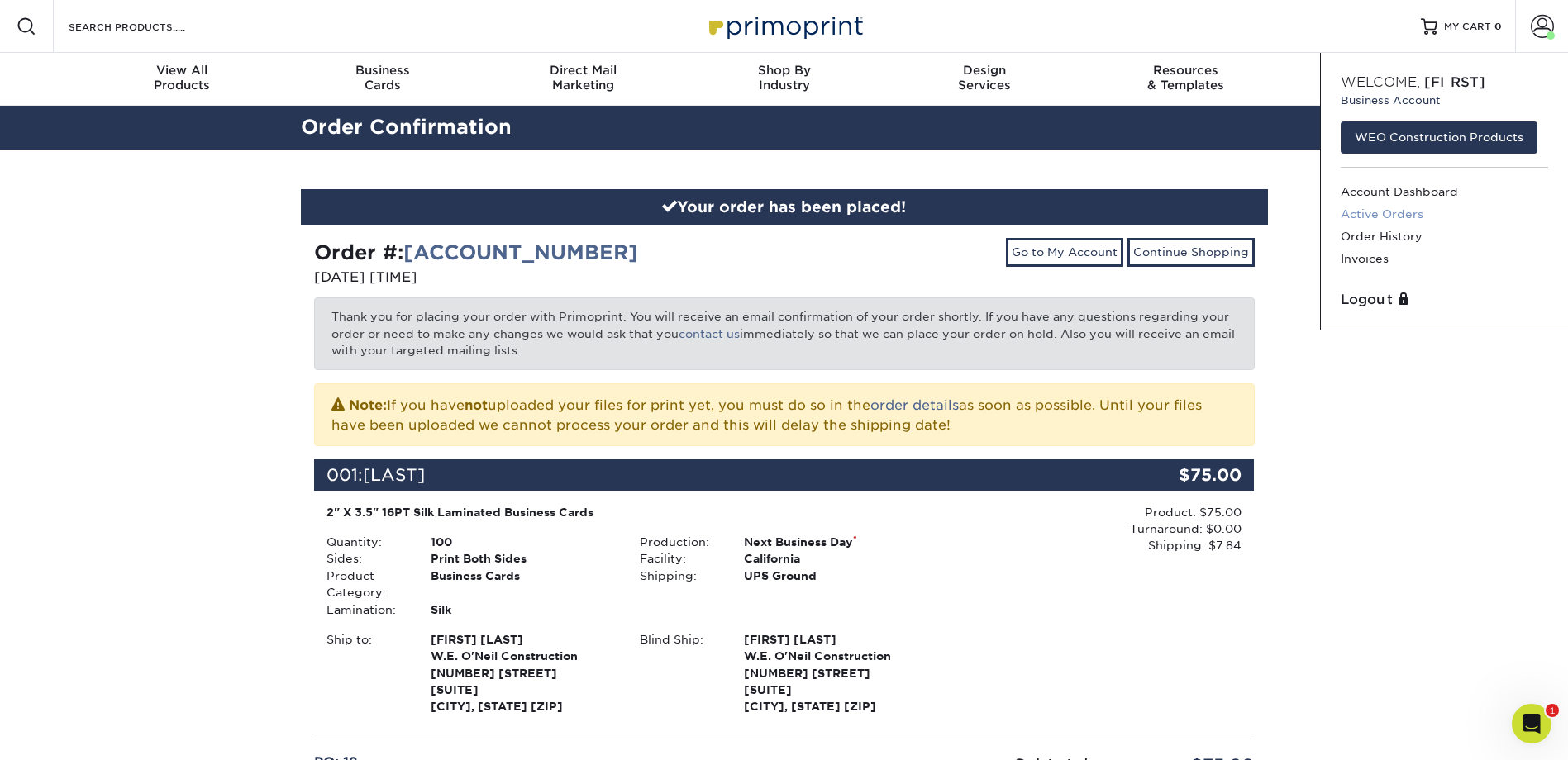 click on "Active Orders" at bounding box center [1444, 214] 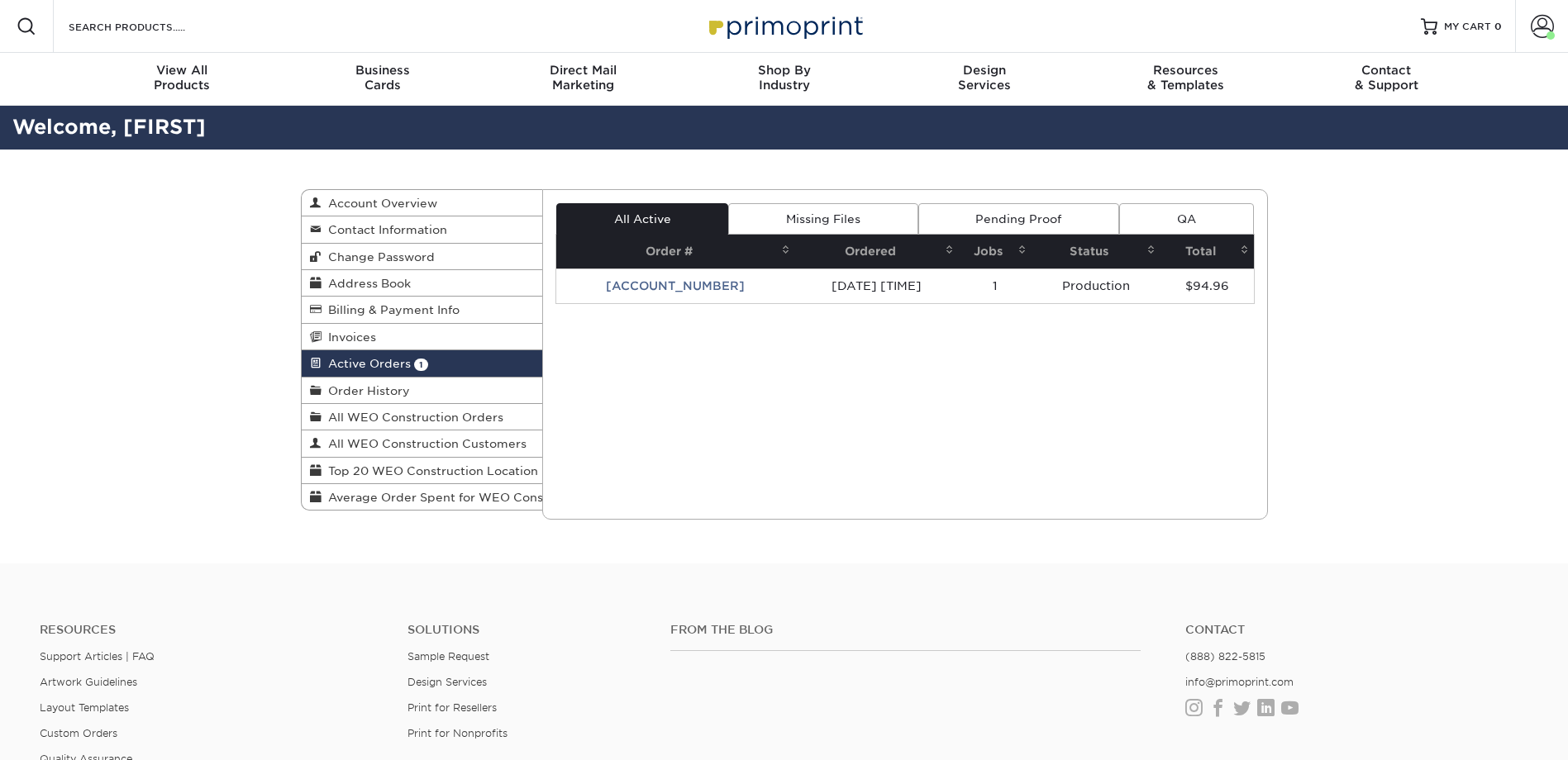 scroll, scrollTop: 0, scrollLeft: 0, axis: both 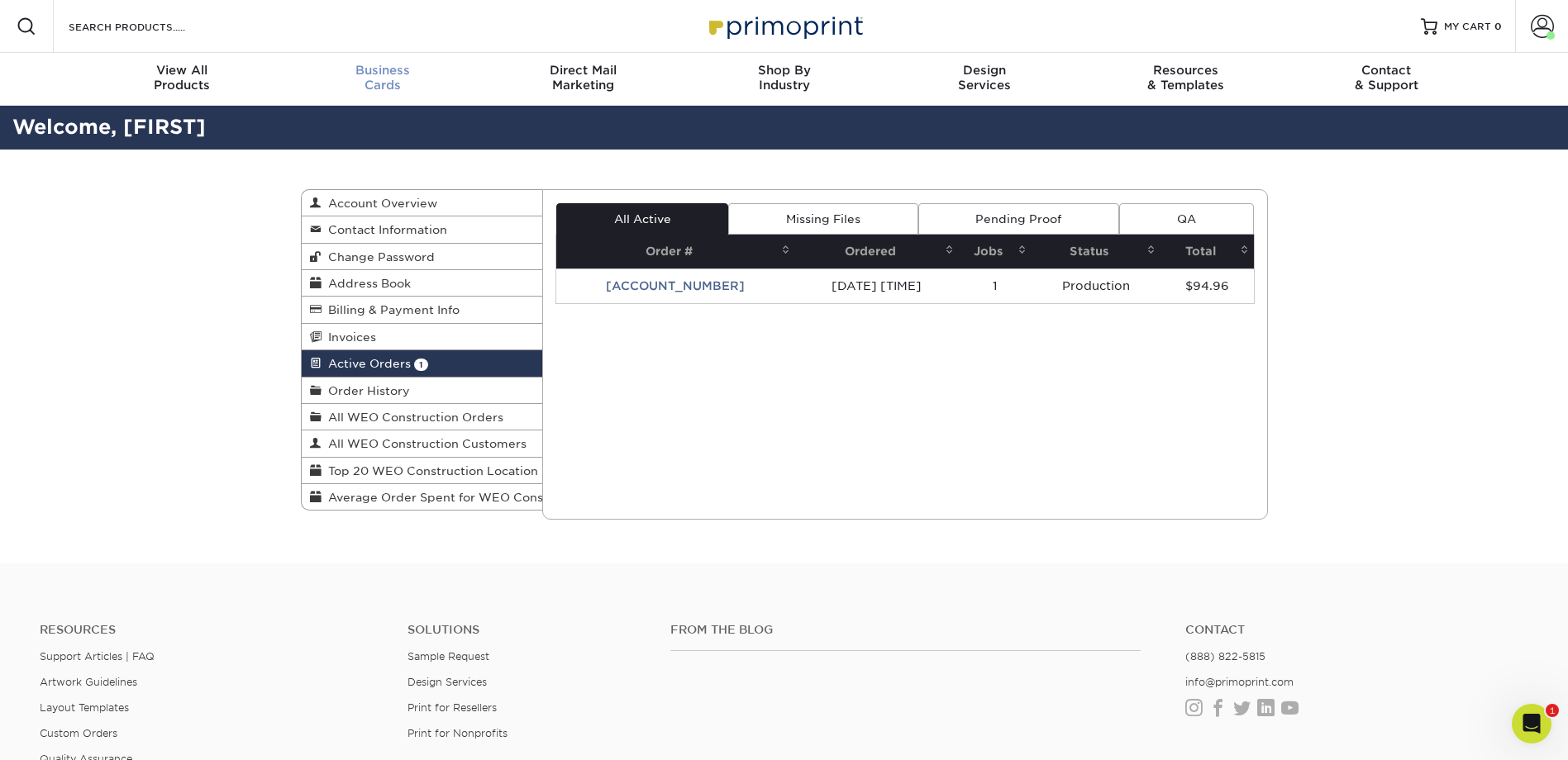 click on "Business" at bounding box center [382, 70] 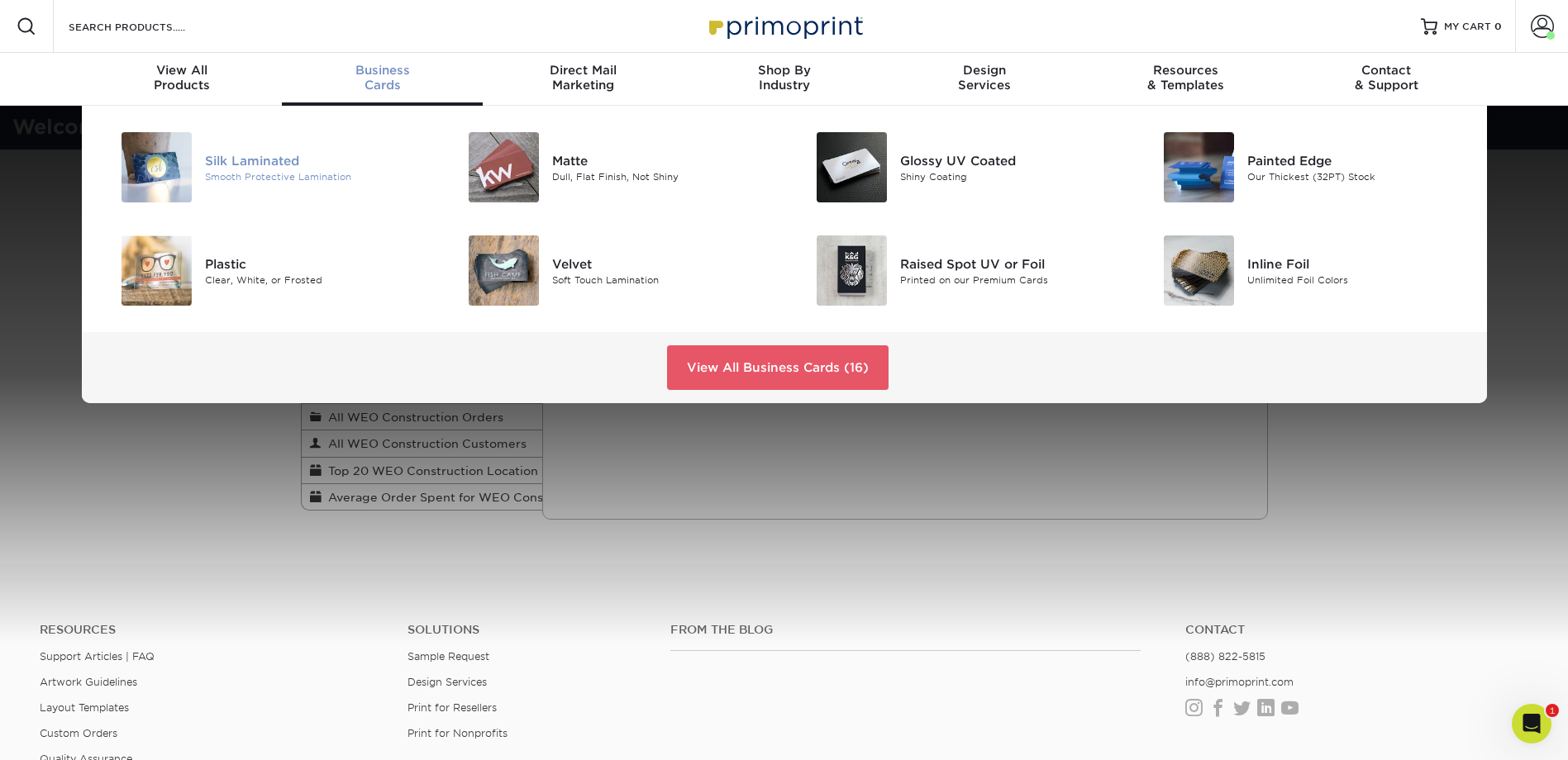 click on "Silk Laminated" at bounding box center (314, 160) 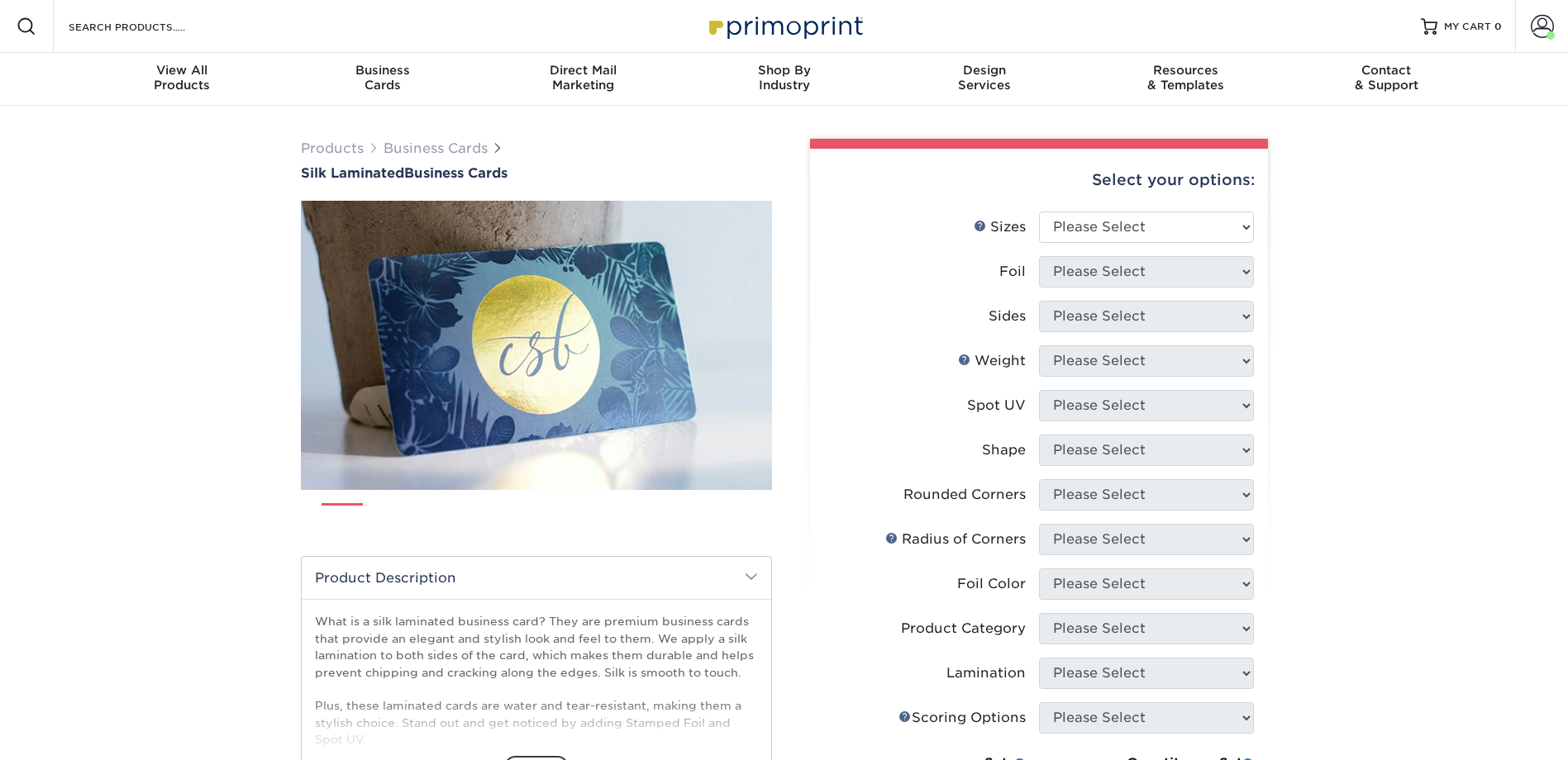 scroll, scrollTop: 0, scrollLeft: 0, axis: both 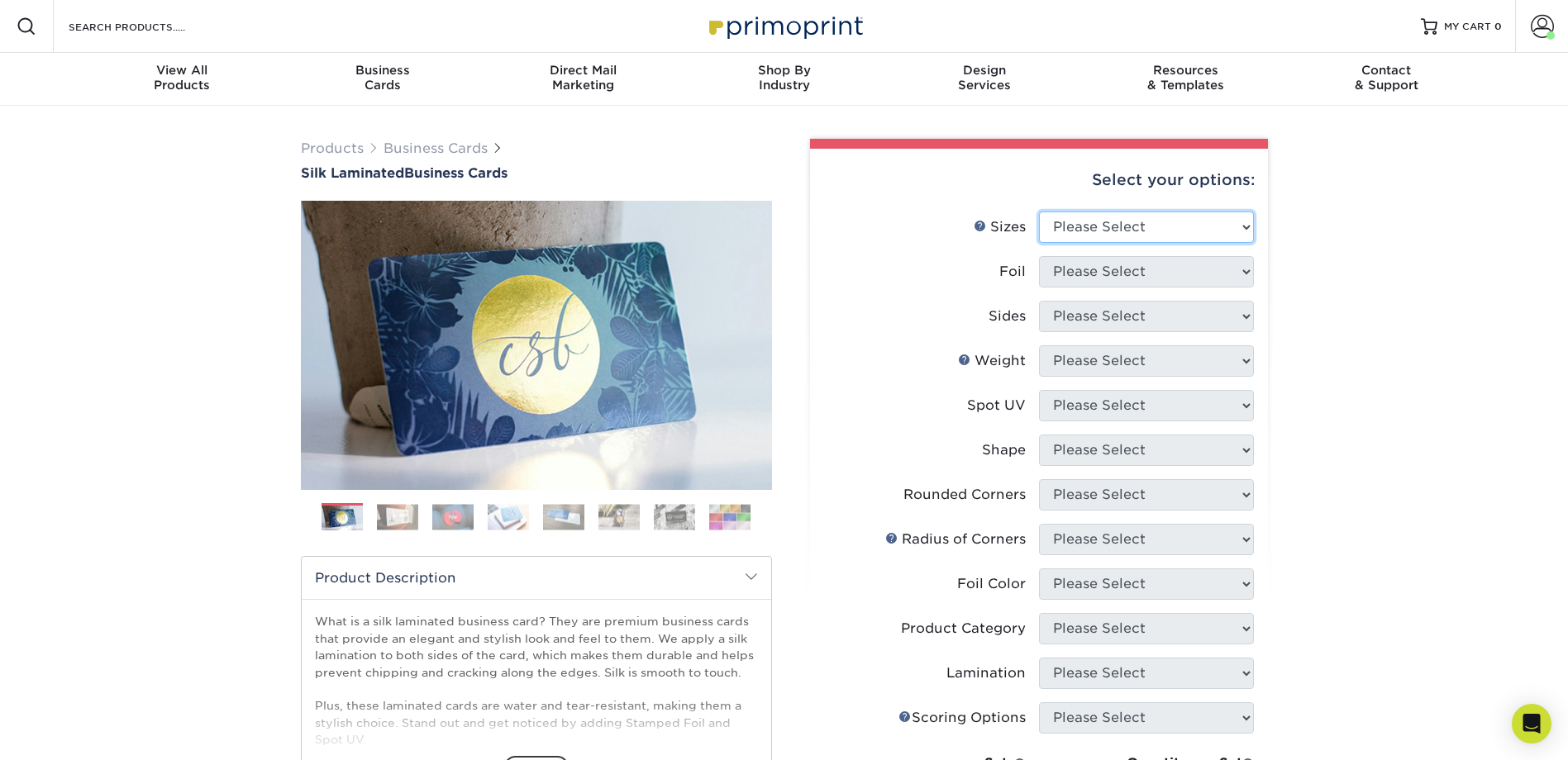 click on "Please Select
1.5" x 3.5"  - Mini
1.75" x 3.5" - Mini
2" x 2" - Square
2" x 3" - Mini
2" x 3.5" - Standard
2" x 7" - Foldover Card
2.125" x 3.375" - European
2.5" x 2.5" - Square 3.5" x 4" - Foldover Card" at bounding box center (1146, 227) 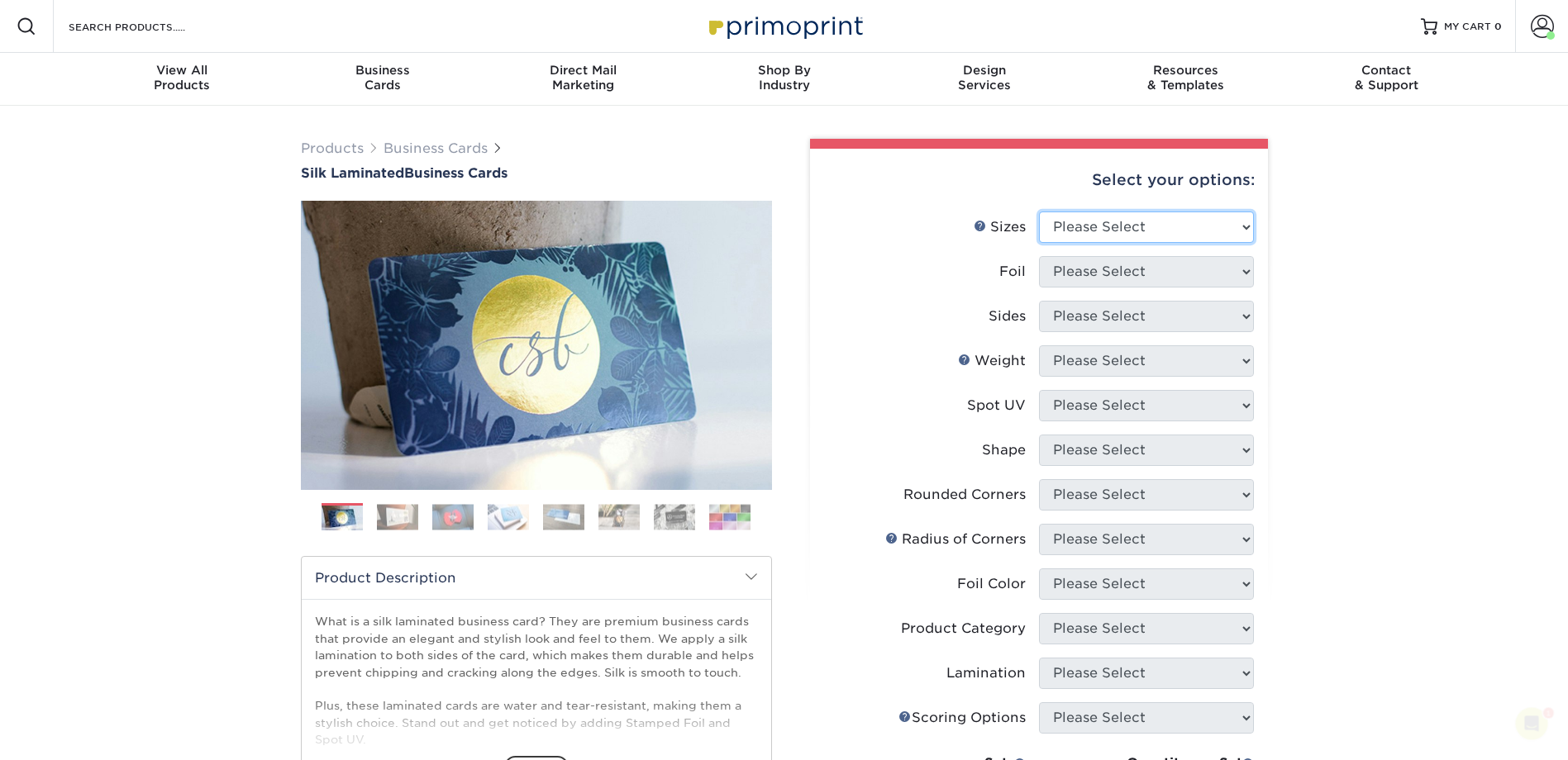 scroll, scrollTop: 0, scrollLeft: 0, axis: both 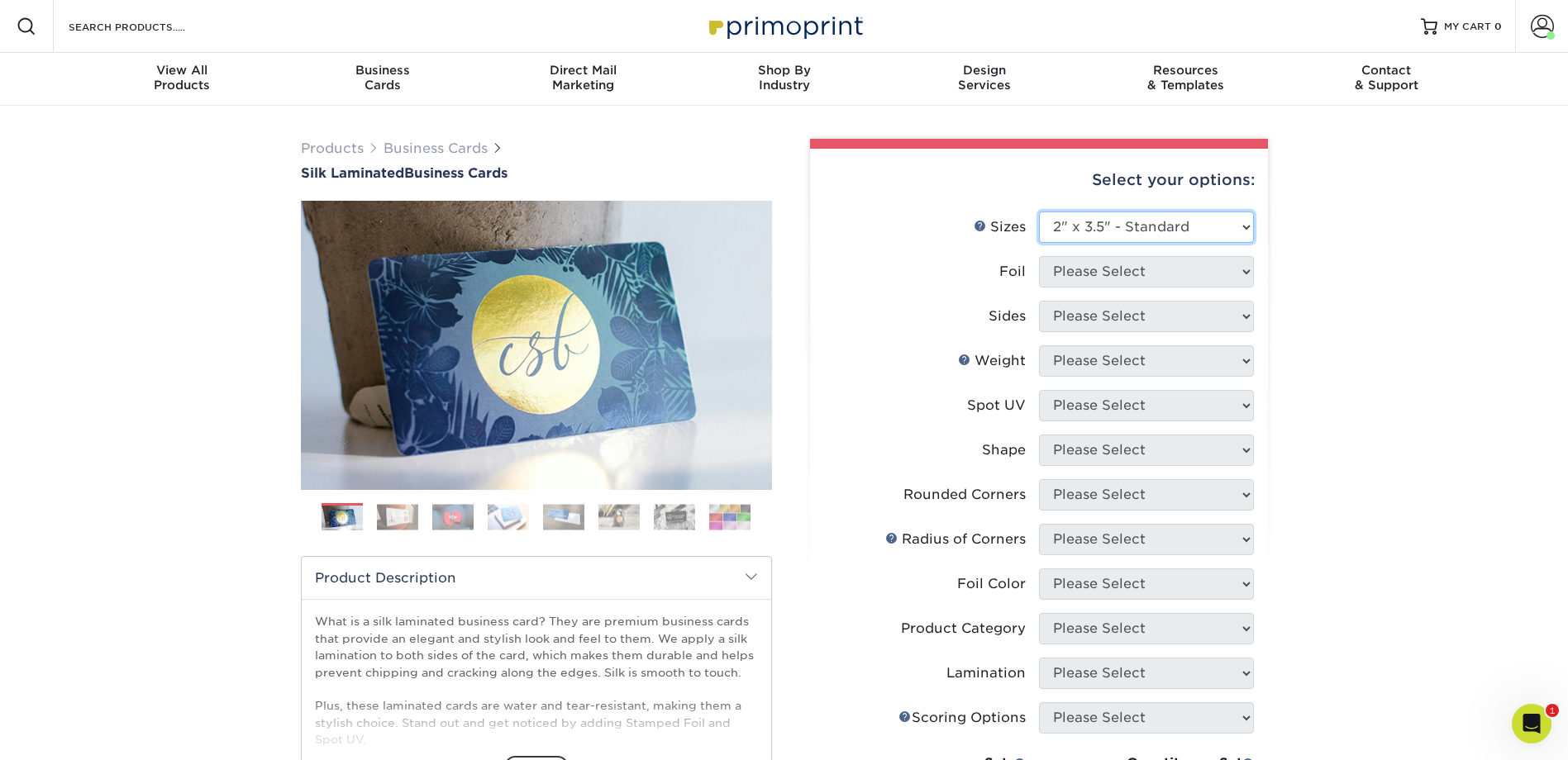 click on "Please Select
1.5" x 3.5"  - Mini
1.75" x 3.5" - Mini
2" x 2" - Square
2" x 3" - Mini
2" x 3.5" - Standard
2" x 7" - Foldover Card
2.125" x 3.375" - European
2.5" x 2.5" - Square 3.5" x 4" - Foldover Card" at bounding box center (1146, 227) 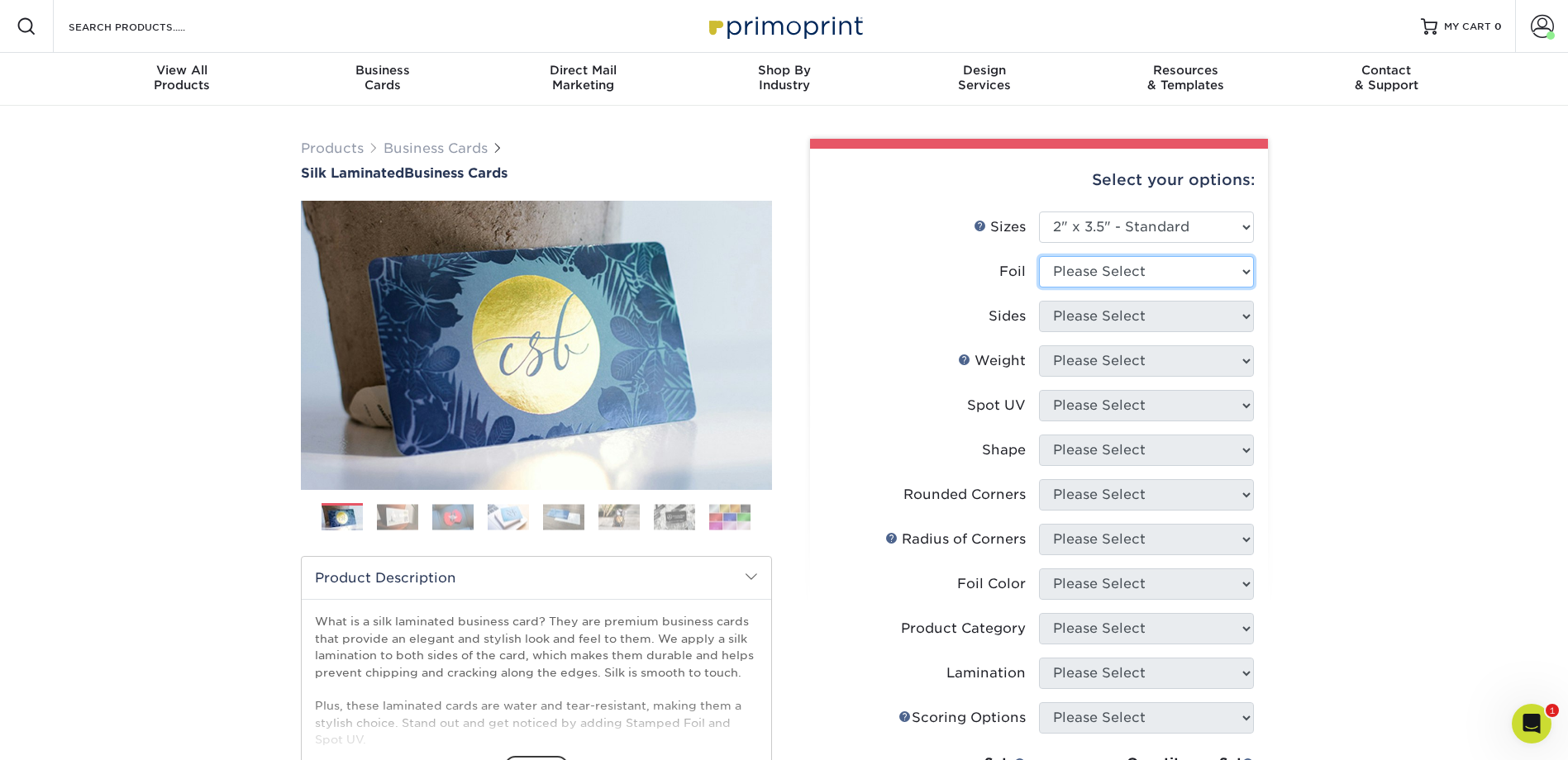click on "Please Select Yes No" at bounding box center (1146, 272) 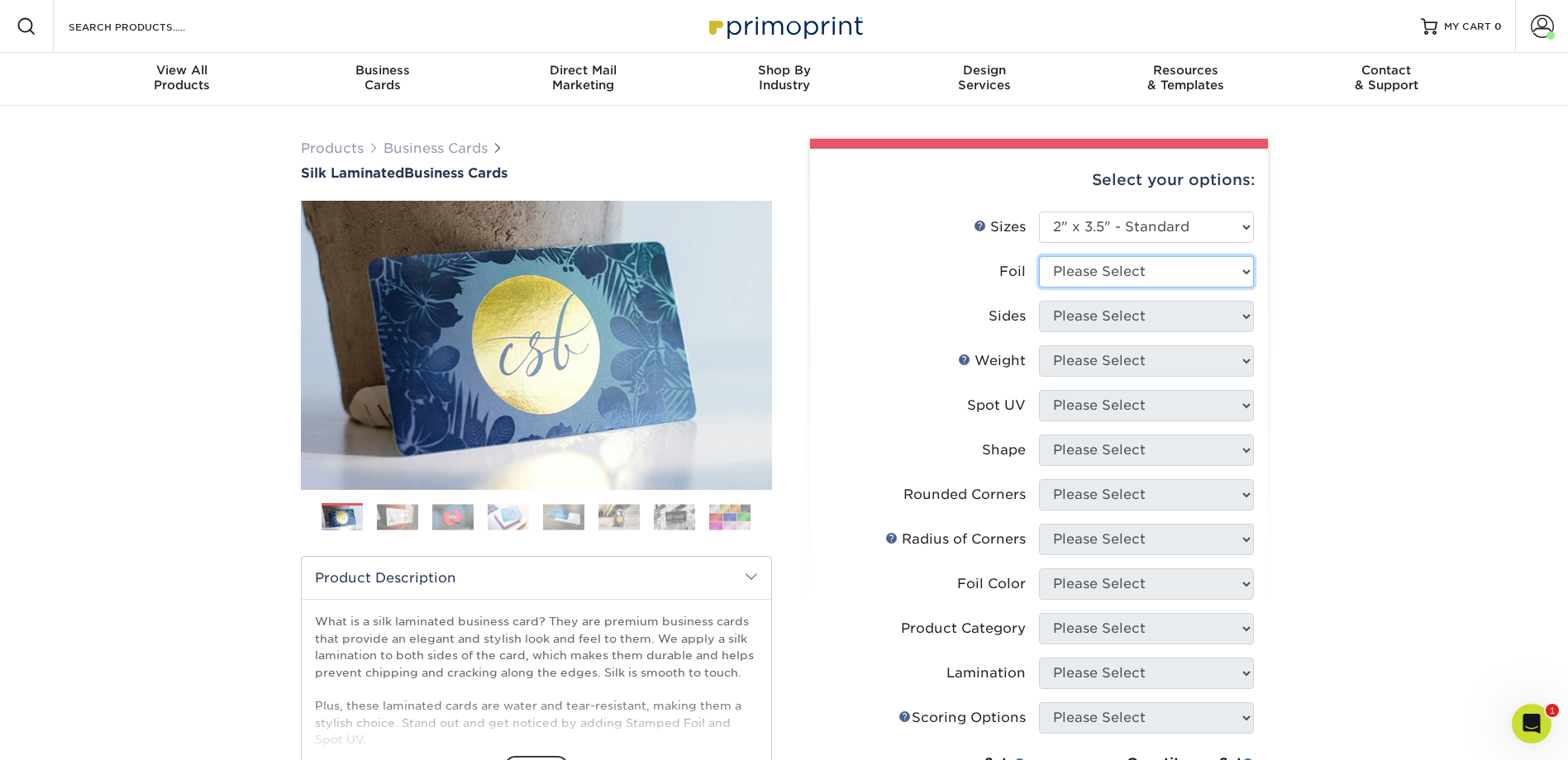 select on "0" 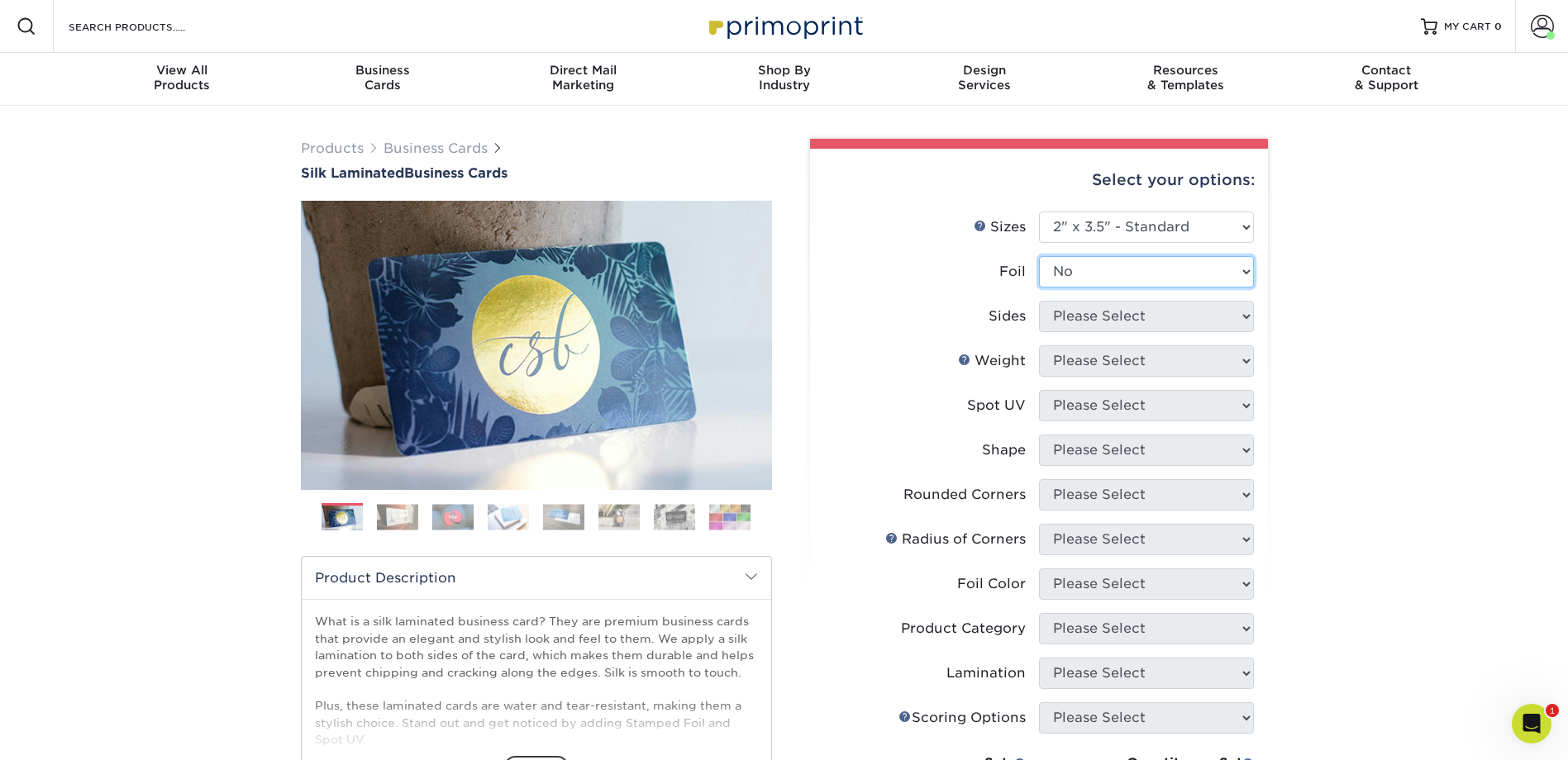 click on "Please Select Yes No" at bounding box center (1146, 272) 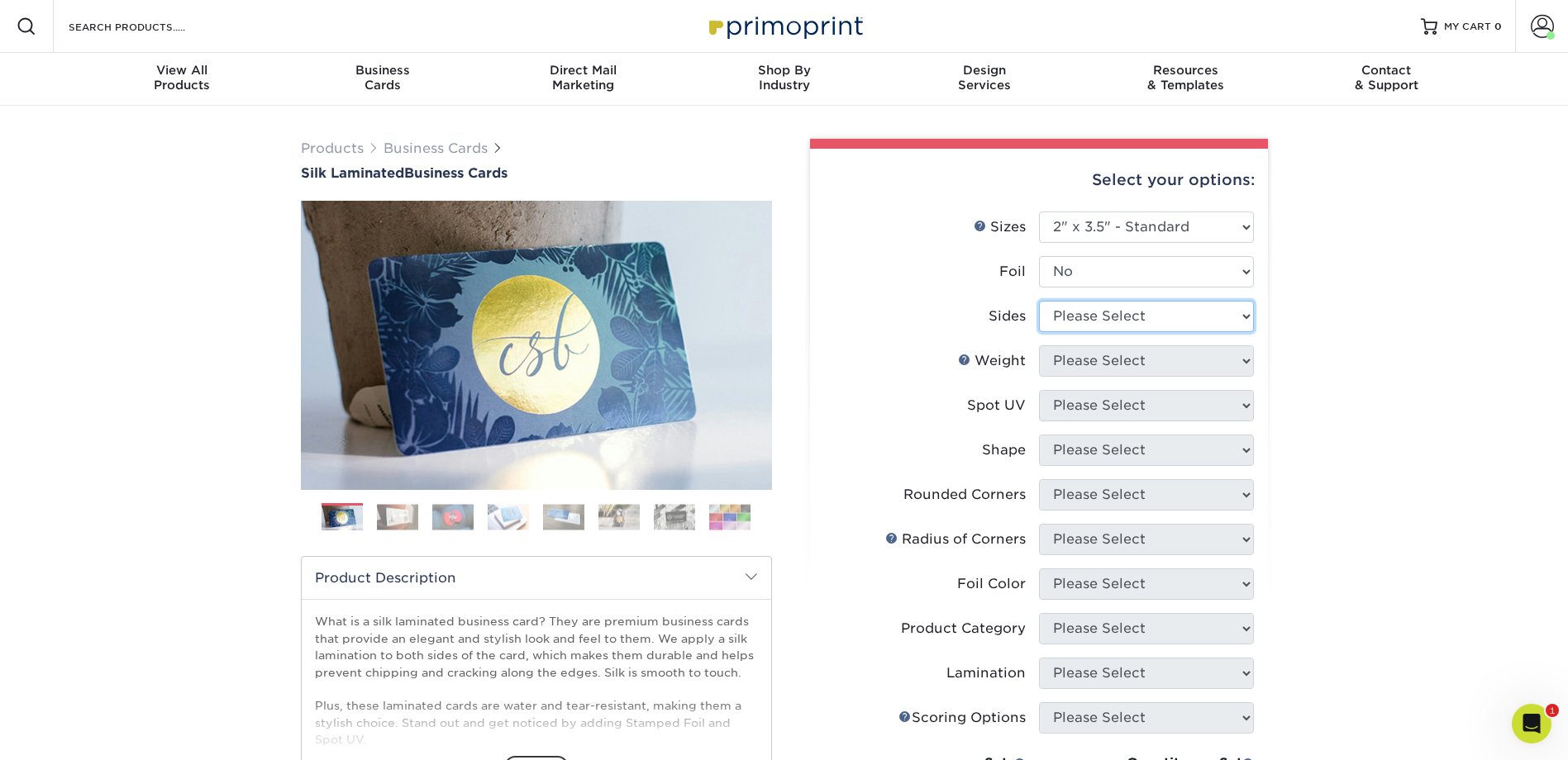 click on "Please Select Print Both Sides Print Front Only" at bounding box center (1146, 316) 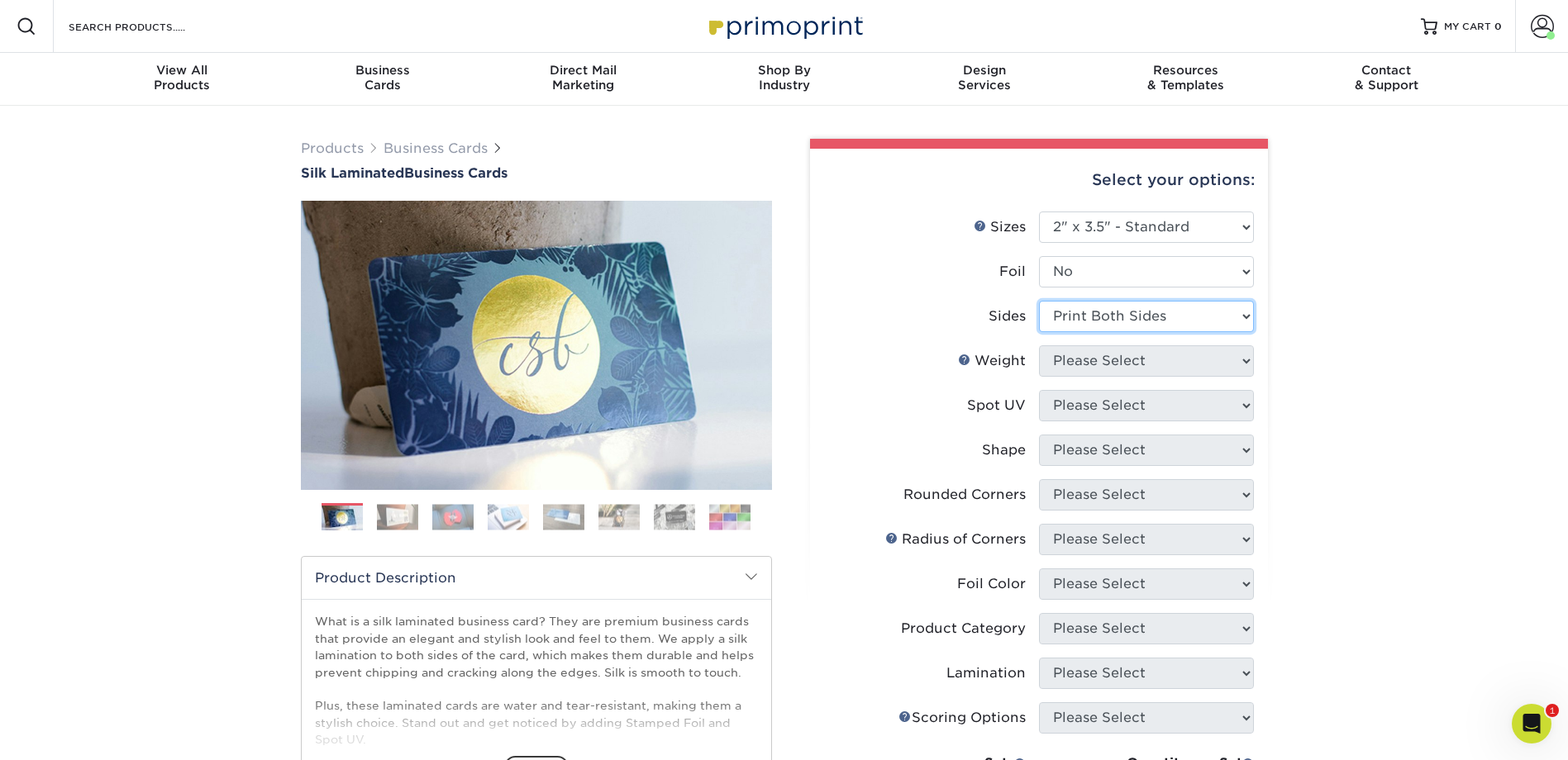 click on "Please Select Print Both Sides Print Front Only" at bounding box center [1146, 316] 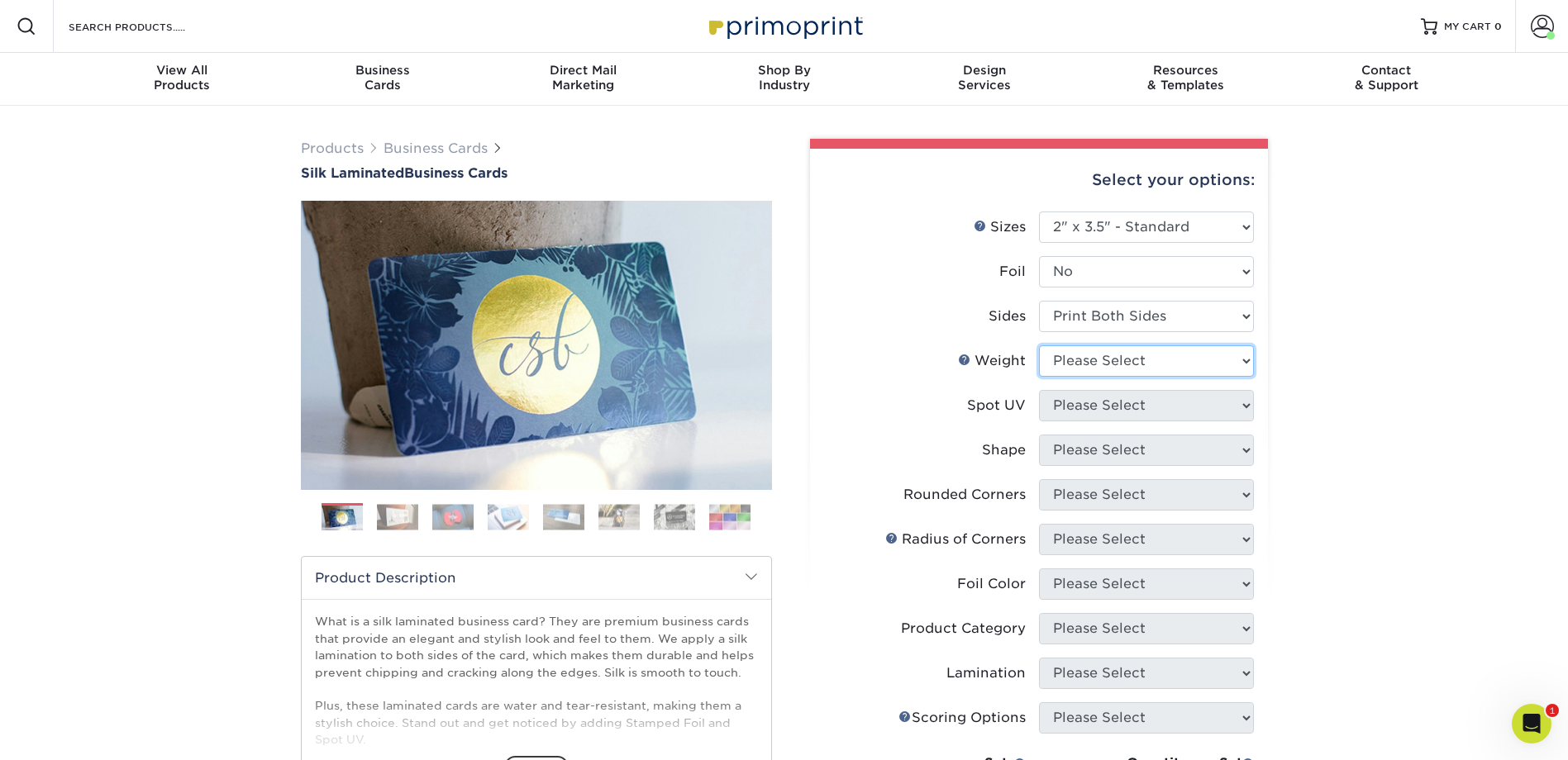 click on "Please Select 16PT" at bounding box center [1146, 361] 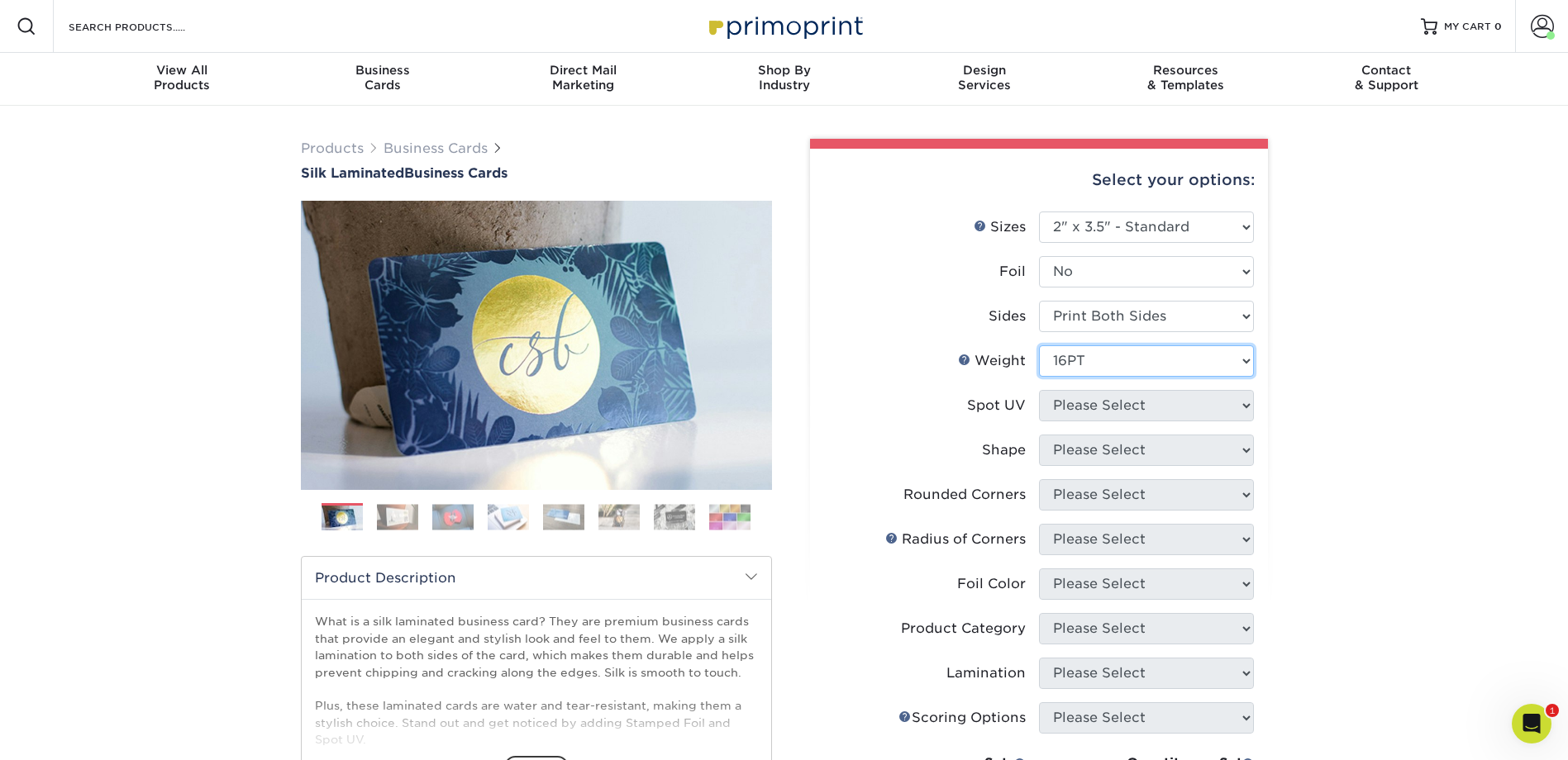 click on "Please Select 16PT" at bounding box center [1146, 361] 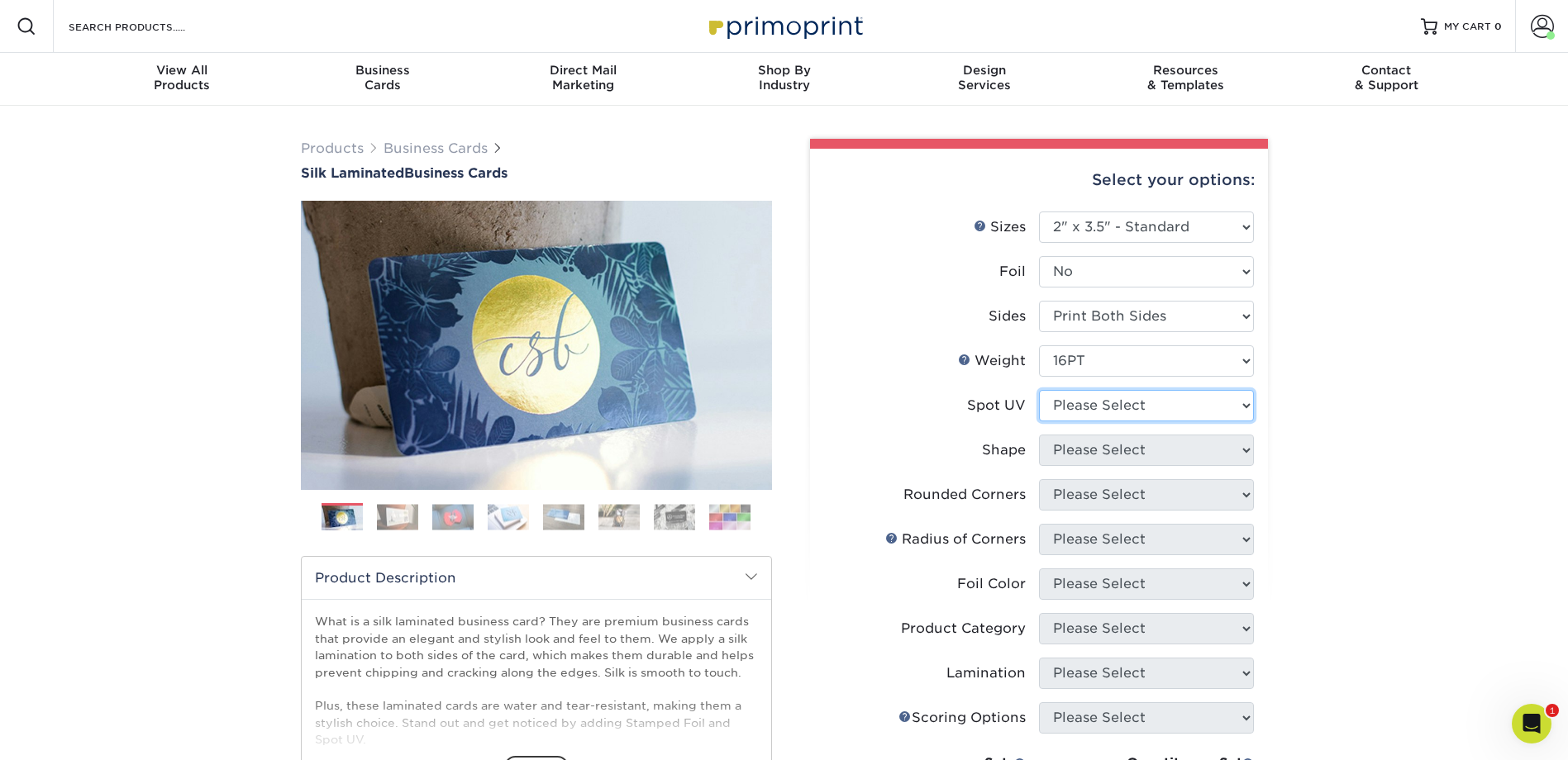 click on "Please Select No Spot UV Front and Back (Both Sides) Front Only Back Only" at bounding box center [1146, 406] 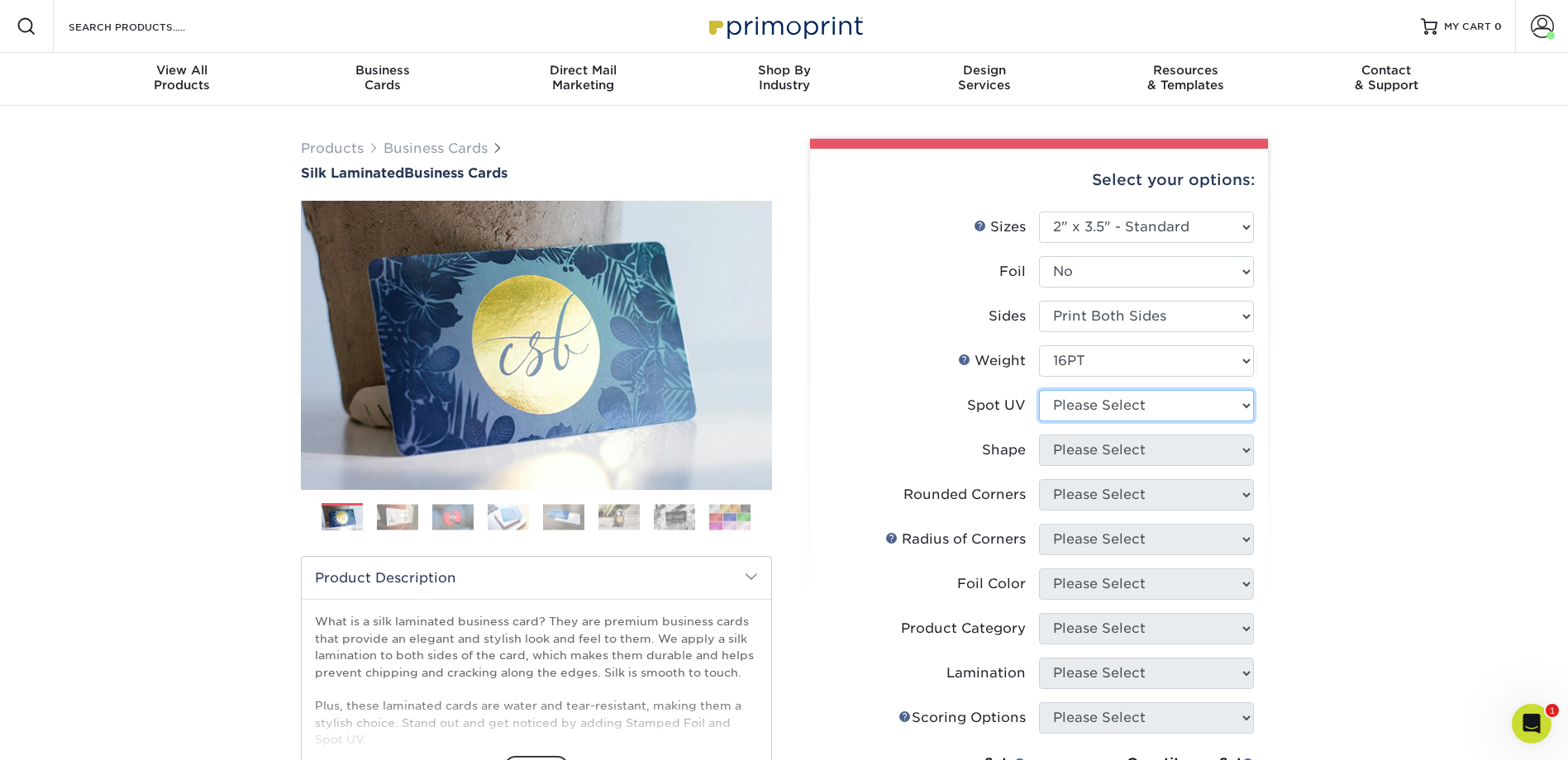 select on "3" 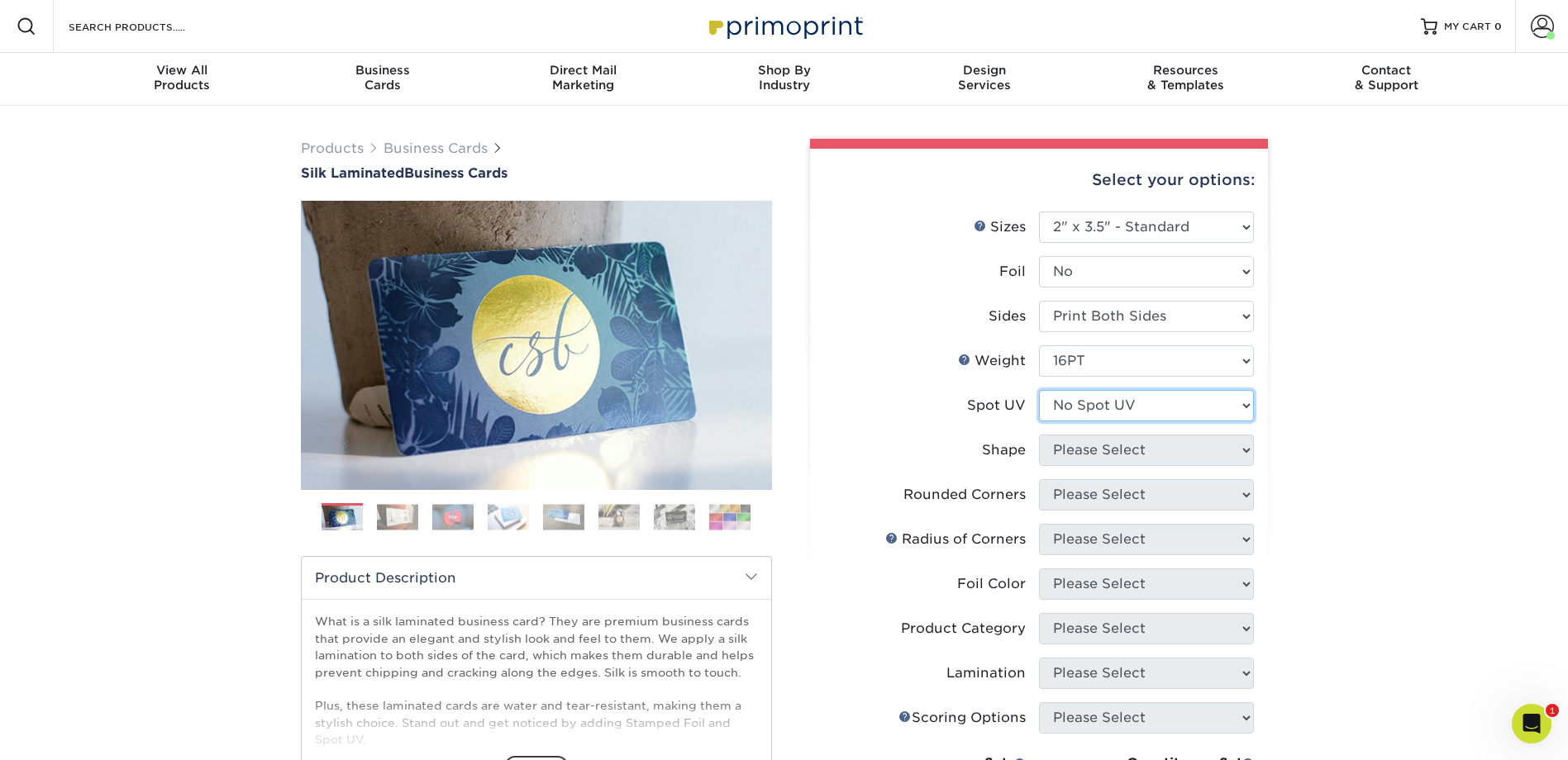 click on "Please Select No Spot UV Front and Back (Both Sides) Front Only Back Only" at bounding box center (1146, 406) 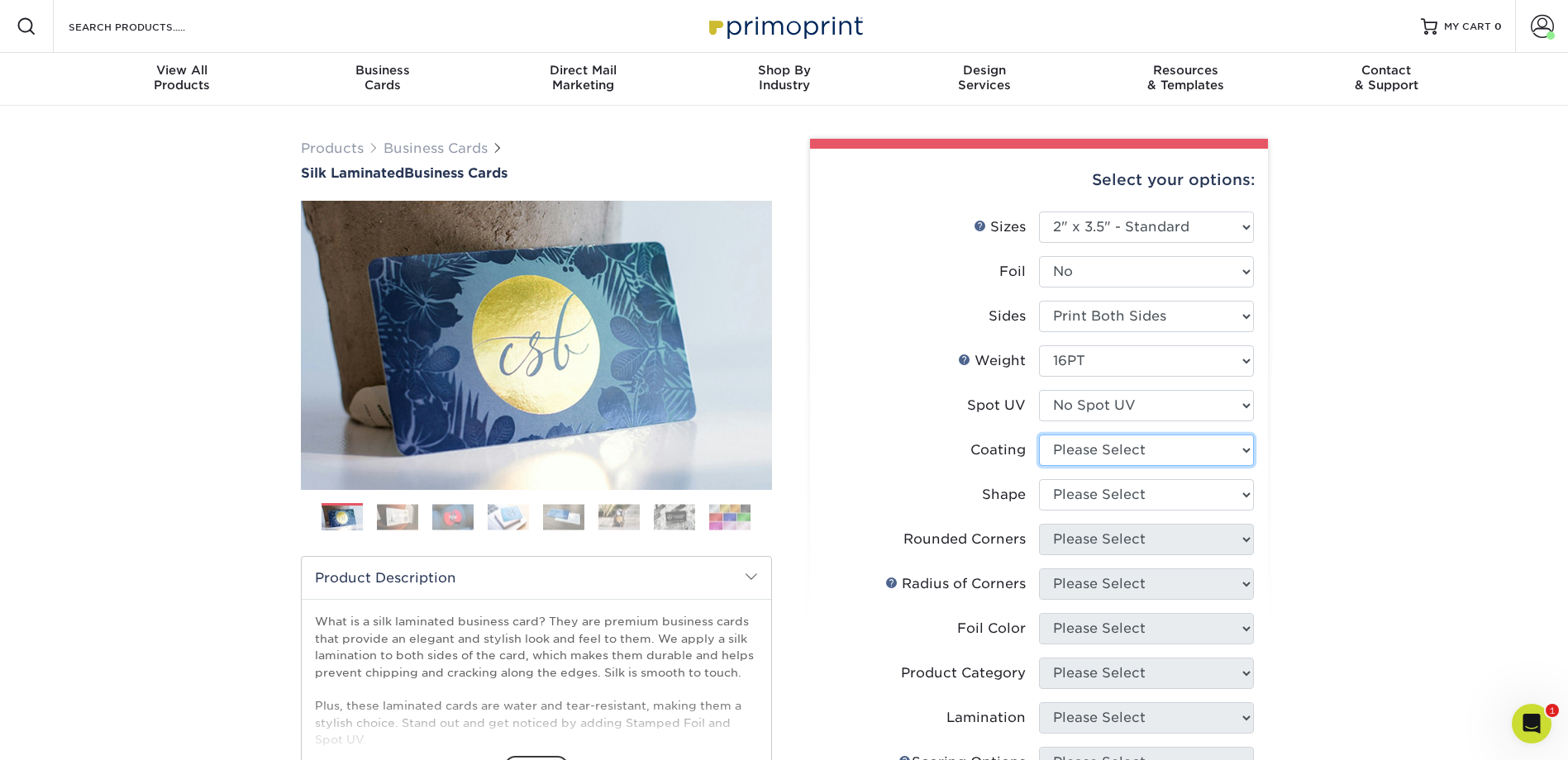 click at bounding box center [1146, 450] 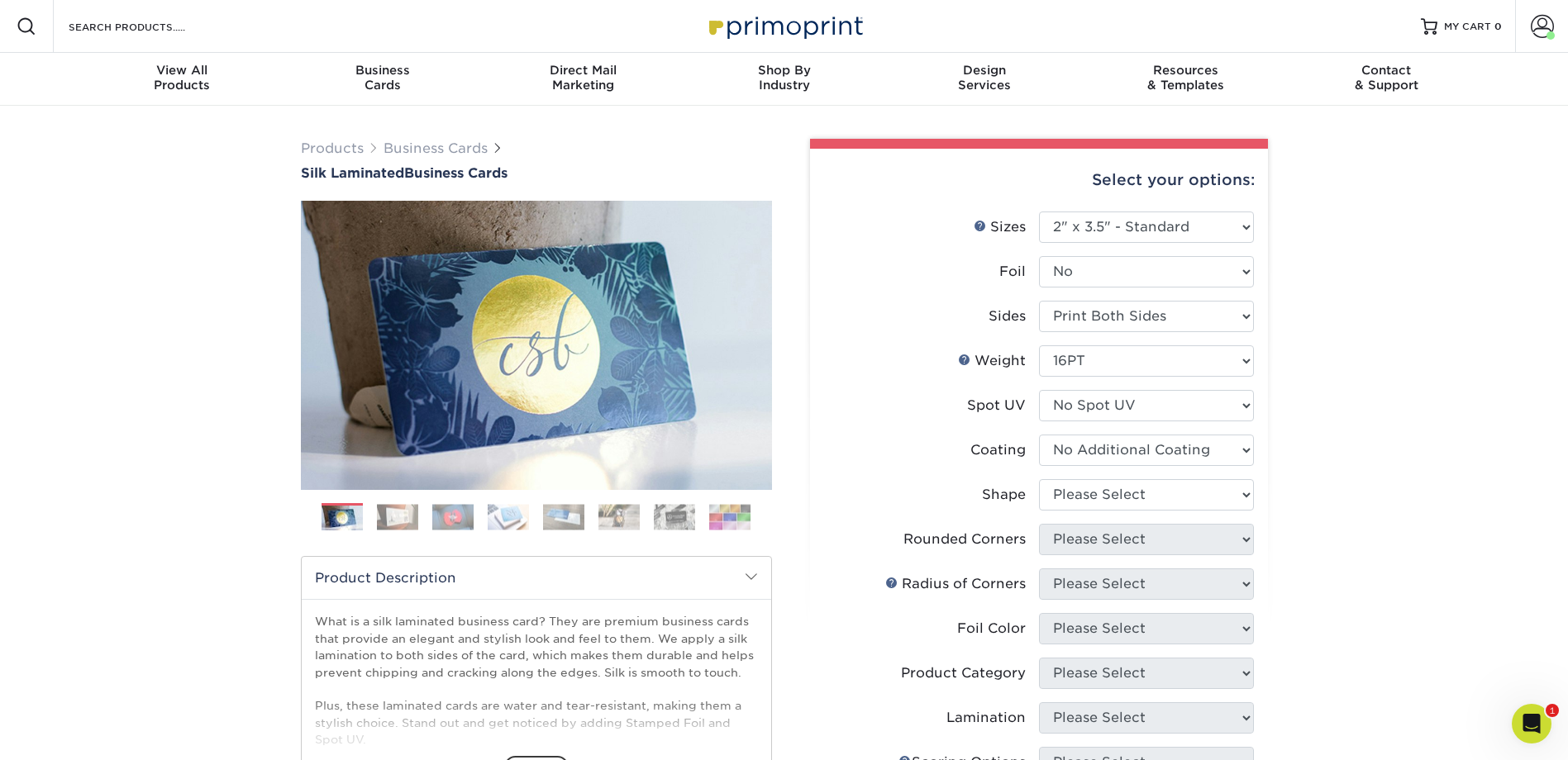 click at bounding box center (1146, 450) 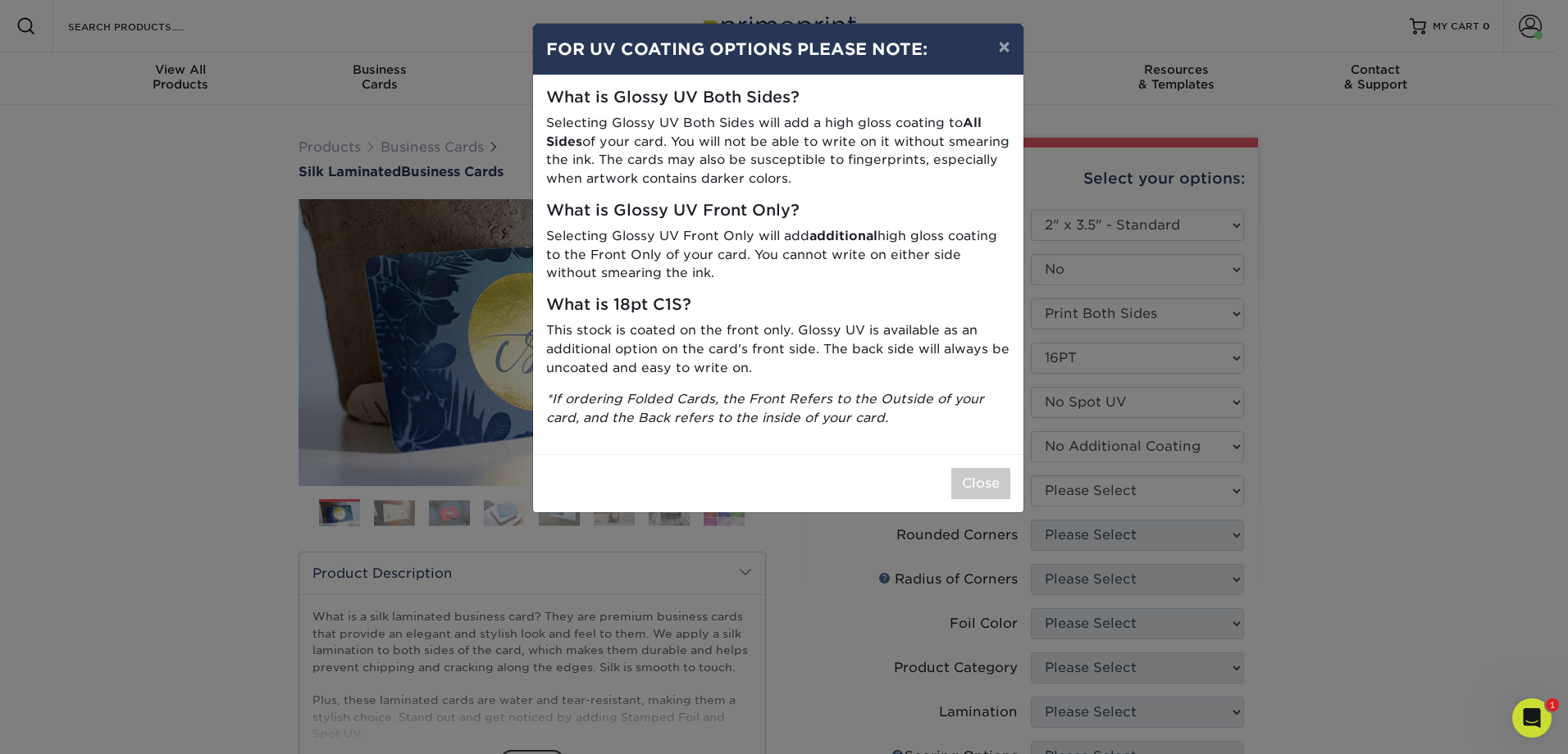 click on "×
FOR UV COATING OPTIONS PLEASE NOTE:
What is Glossy UV Both Sides?
Selecting Glossy UV Both Sides will add a high gloss coating to  All Sides  of your card. You will not be able to write on it without smearing the ink. The cards may also be susceptible to fingerprints, especially when artwork contains darker colors.
What is Glossy UV Front Only?
Selecting Glossy UV Front Only will add  additional  high gloss coating to the Front Only of your card. You cannot write on either side without smearing the ink.
What is 18pt C1S?
This stock is coated on the front only. Glossy UV is available as an additional option on the card's front side. The back side will always be uncoated and easy to write on.
*If ordering Folded Cards, the Front Refers to the Outside of your card, and the Back refers to the inside of your card." at bounding box center (784, 377) 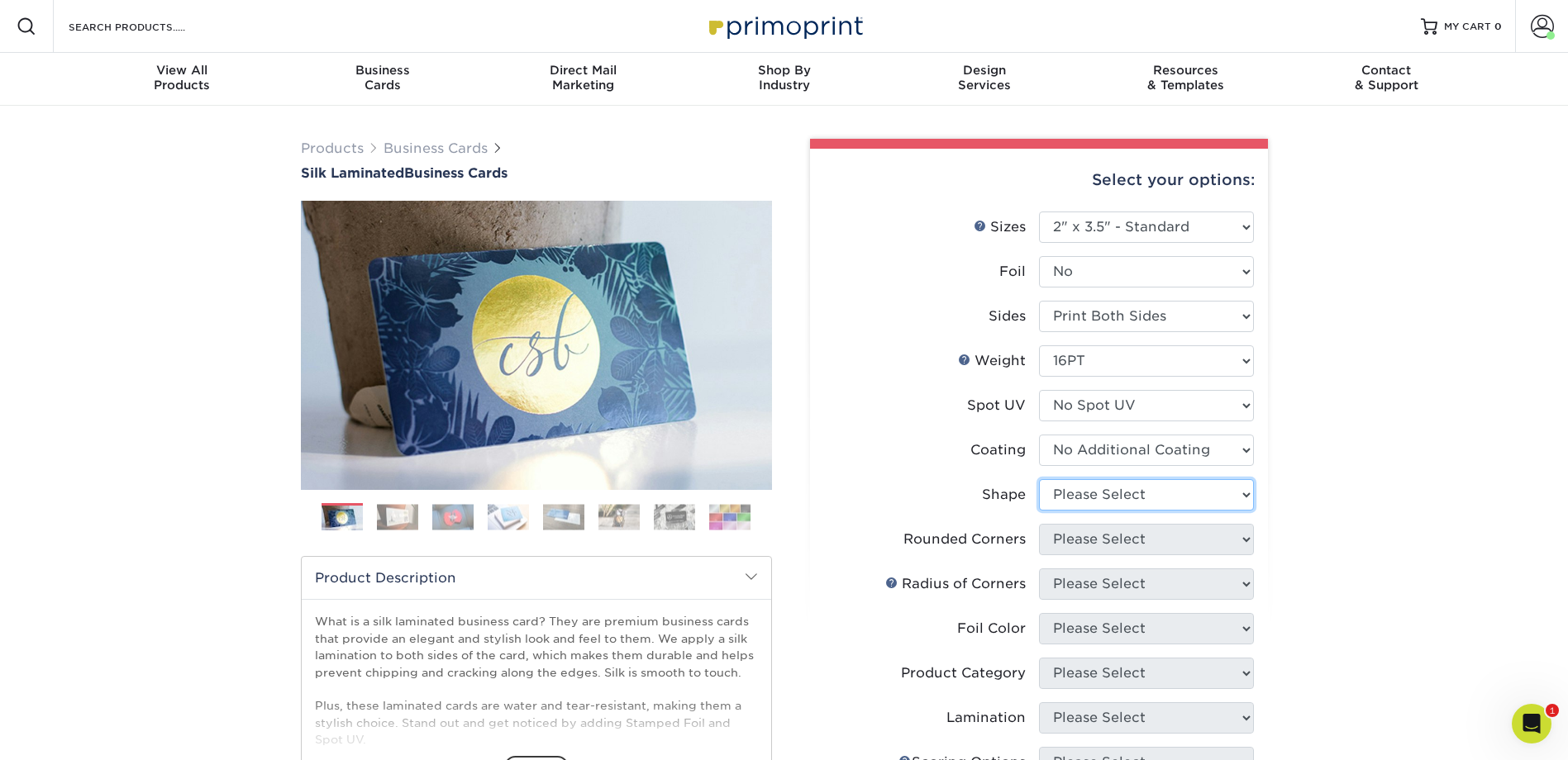click on "Please Select Standard Oval" at bounding box center (1146, 495) 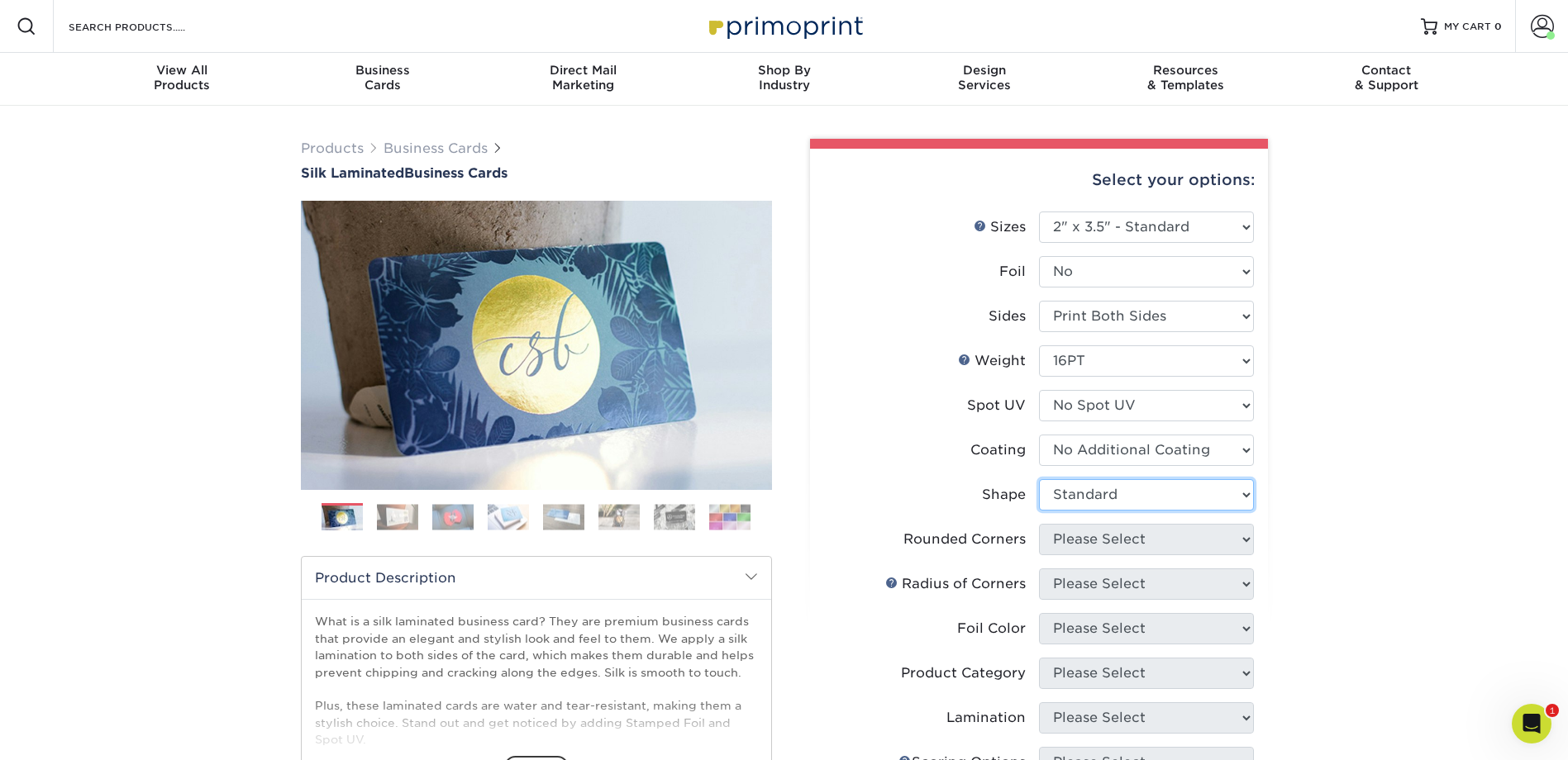 click on "Please Select Standard Oval" at bounding box center (1146, 495) 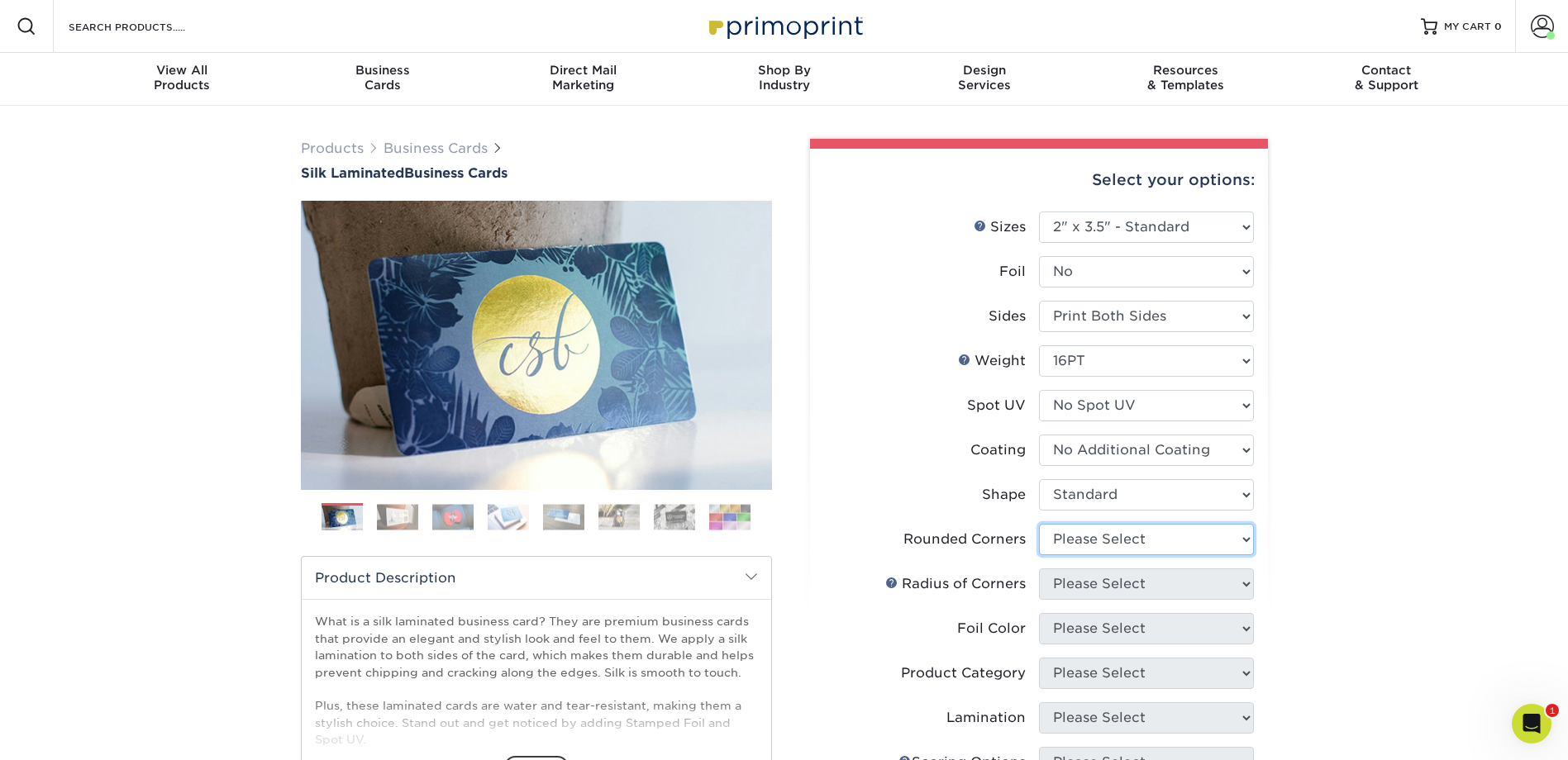 click on "Please Select
Yes - Round 2 Corners                                                    Yes - Round 4 Corners                                                    No" at bounding box center [1146, 539] 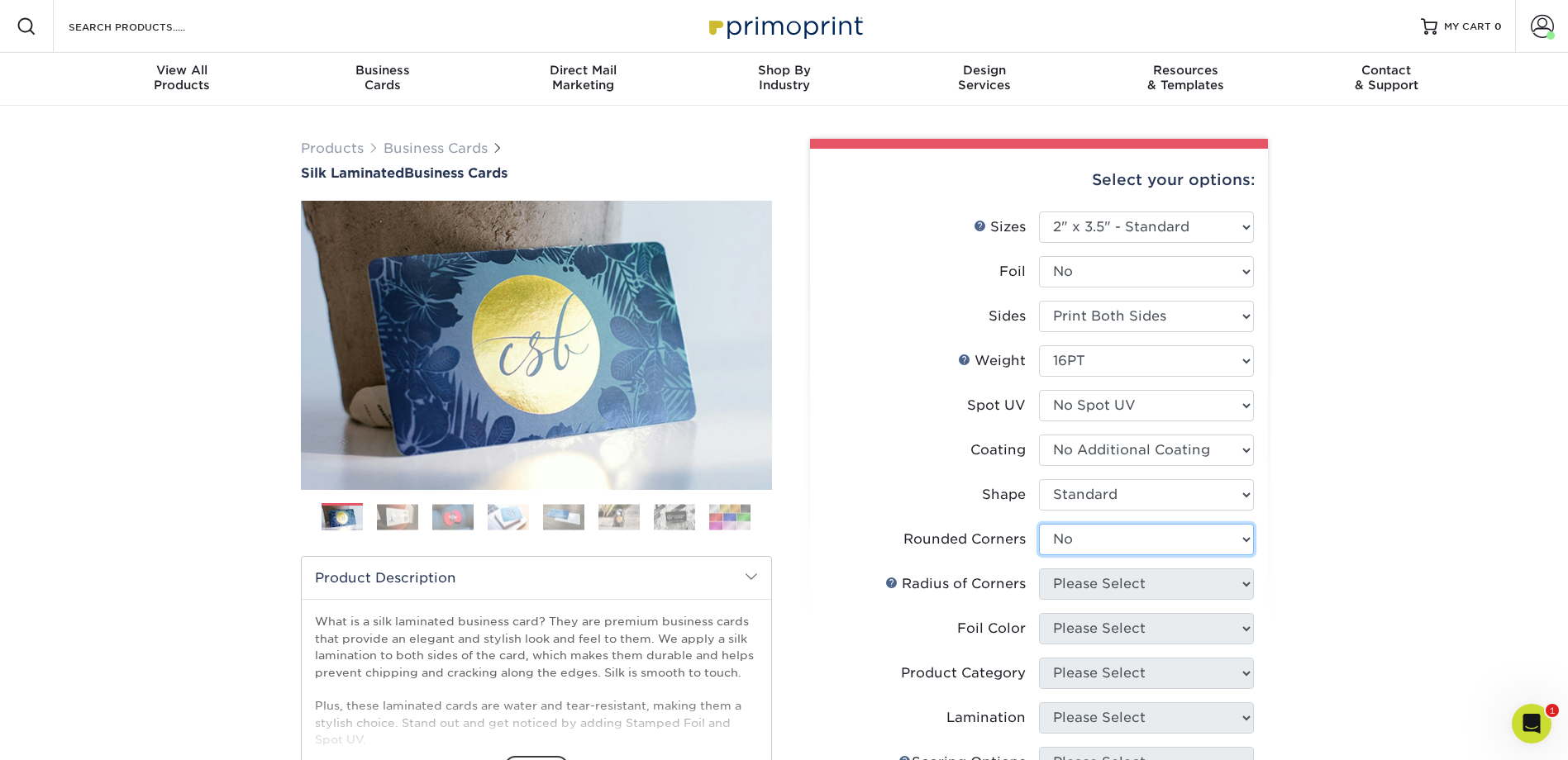 click on "Please Select
Yes - Round 2 Corners                                                    Yes - Round 4 Corners                                                    No" at bounding box center (1146, 539) 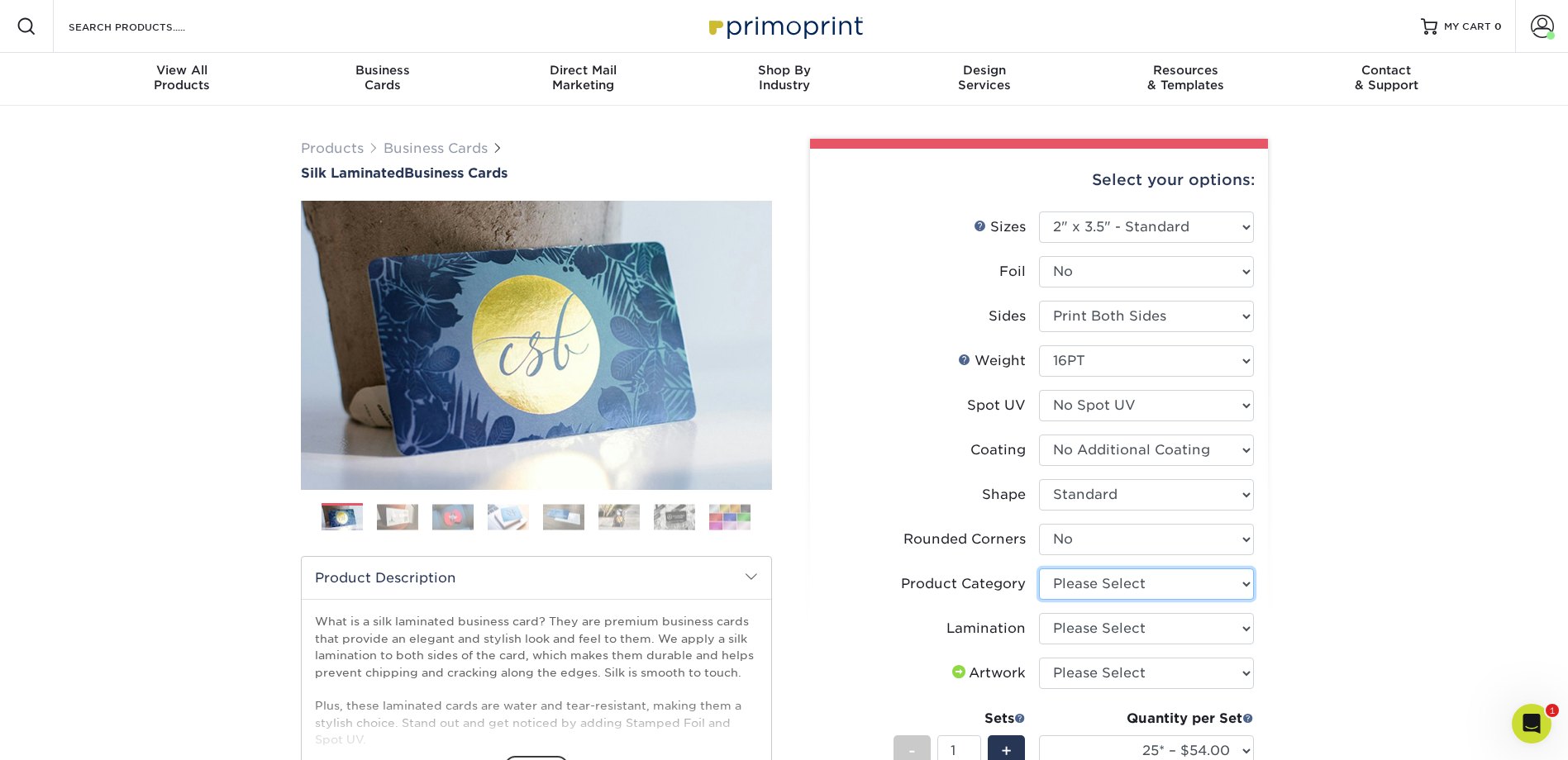 click on "Please Select Business Cards" at bounding box center (1146, 584) 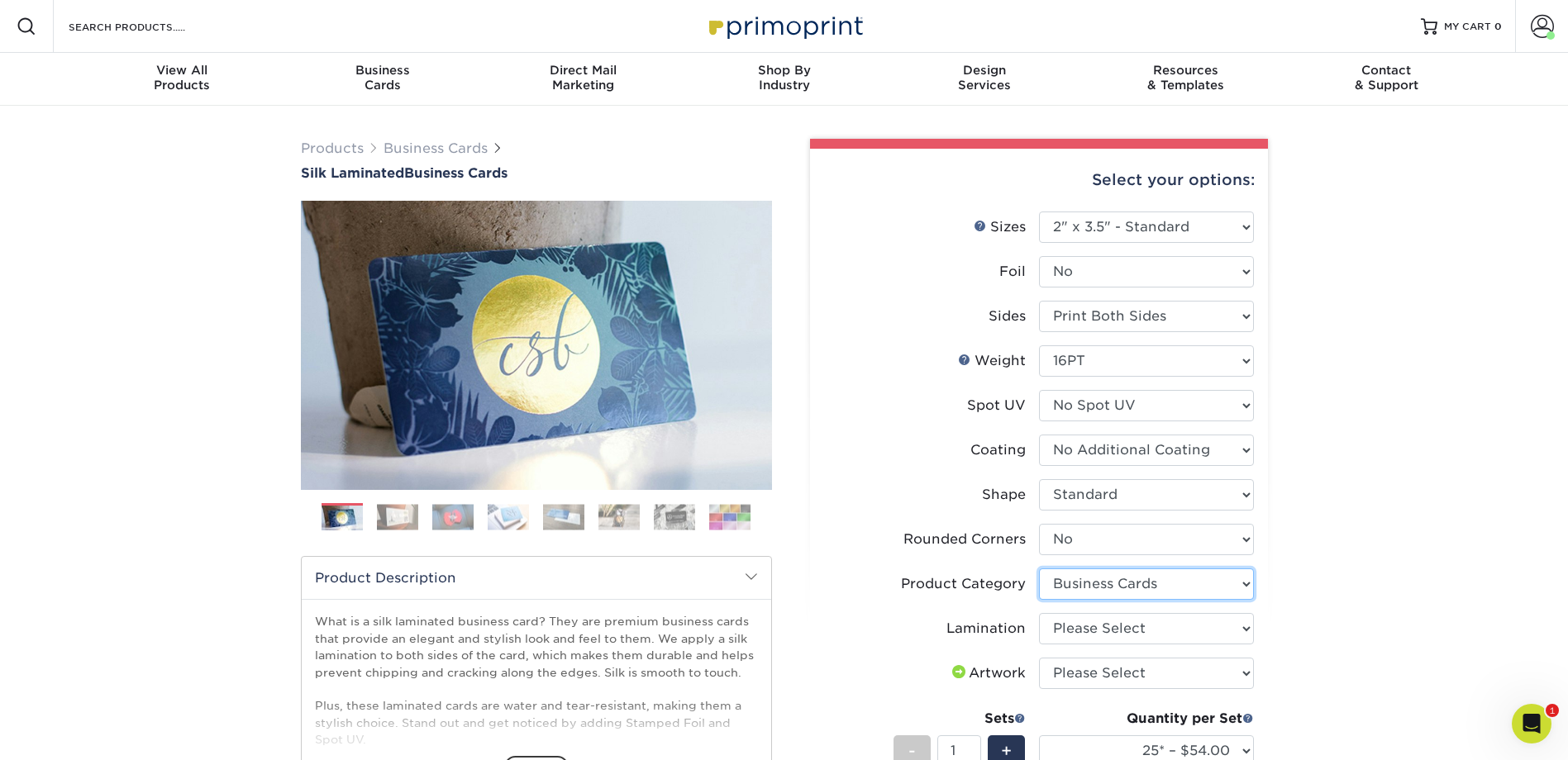 click on "Please Select Business Cards" at bounding box center (1146, 584) 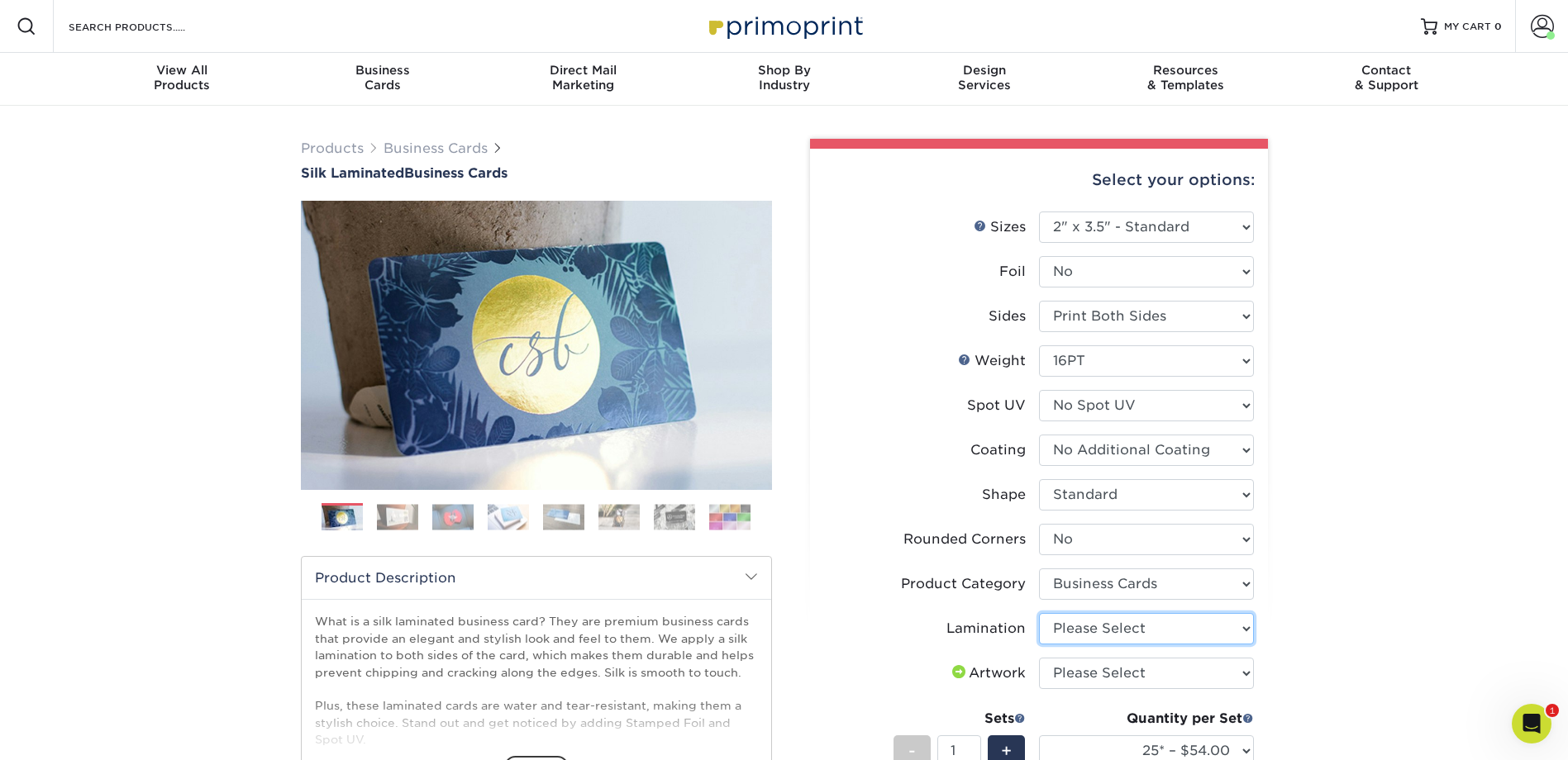 click on "Please Select Silk" at bounding box center [1146, 629] 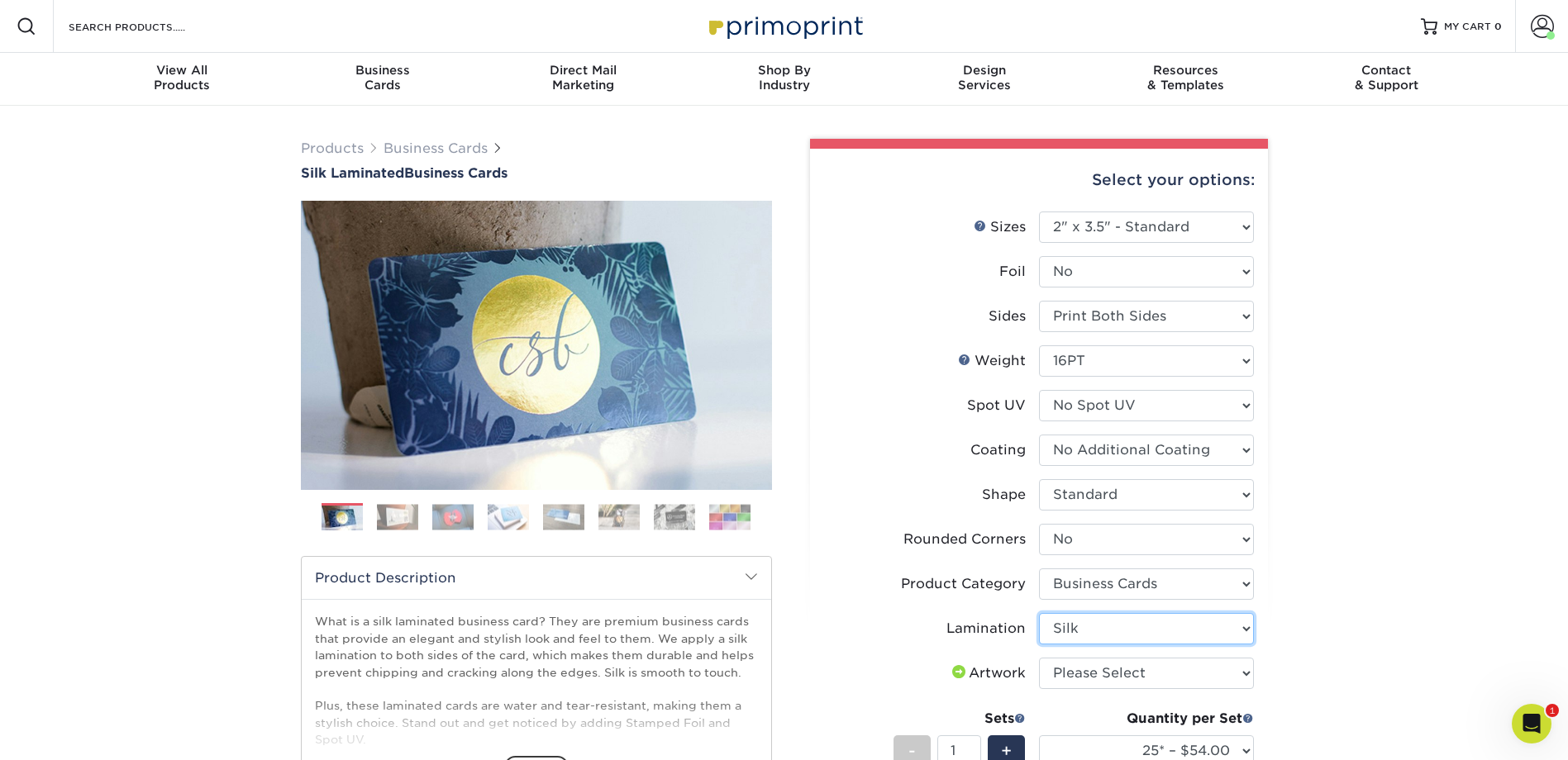 click on "Please Select Silk" at bounding box center (1146, 629) 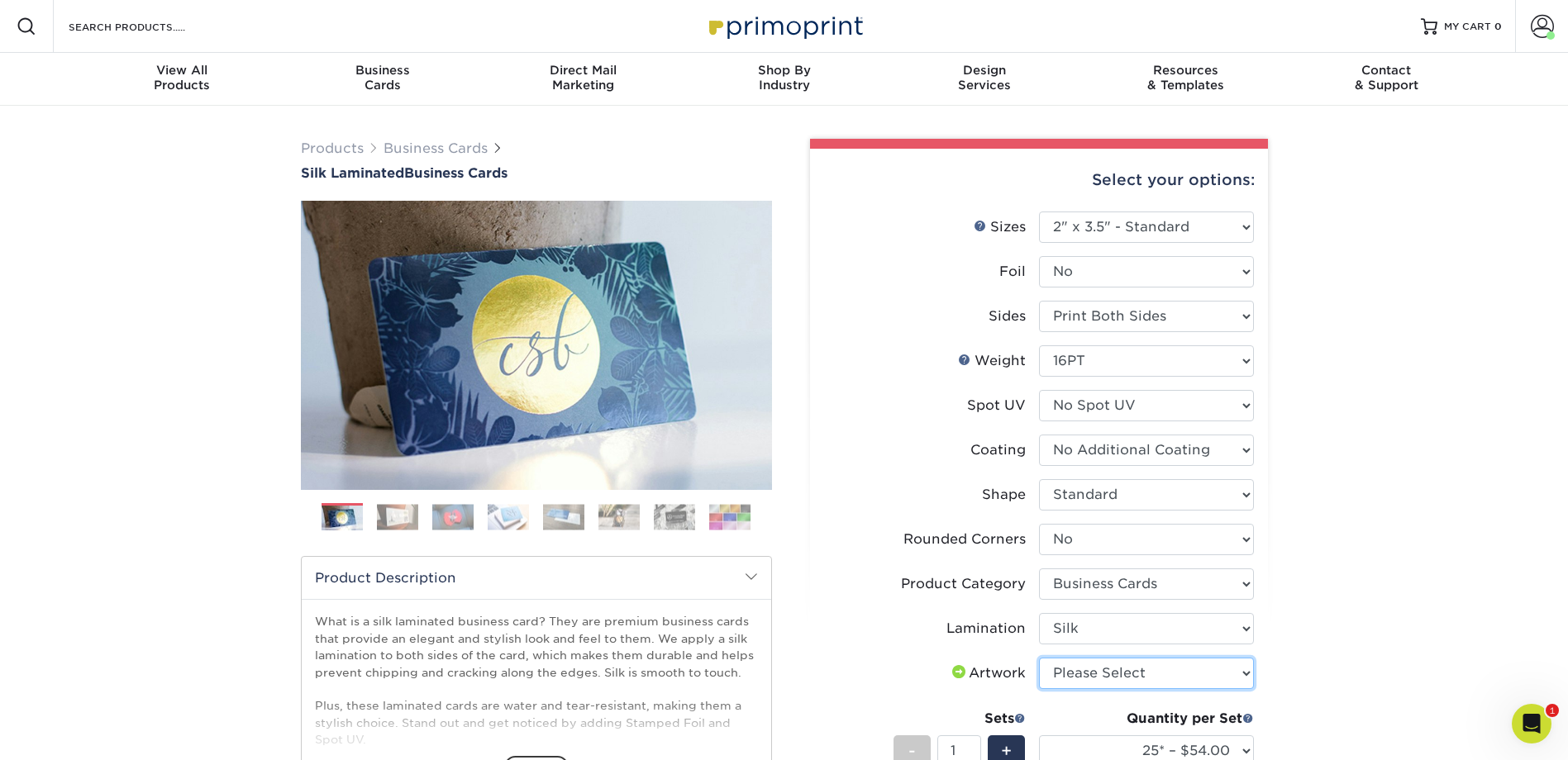 click on "Please Select I will upload files I need a design - $100" at bounding box center (1146, 673) 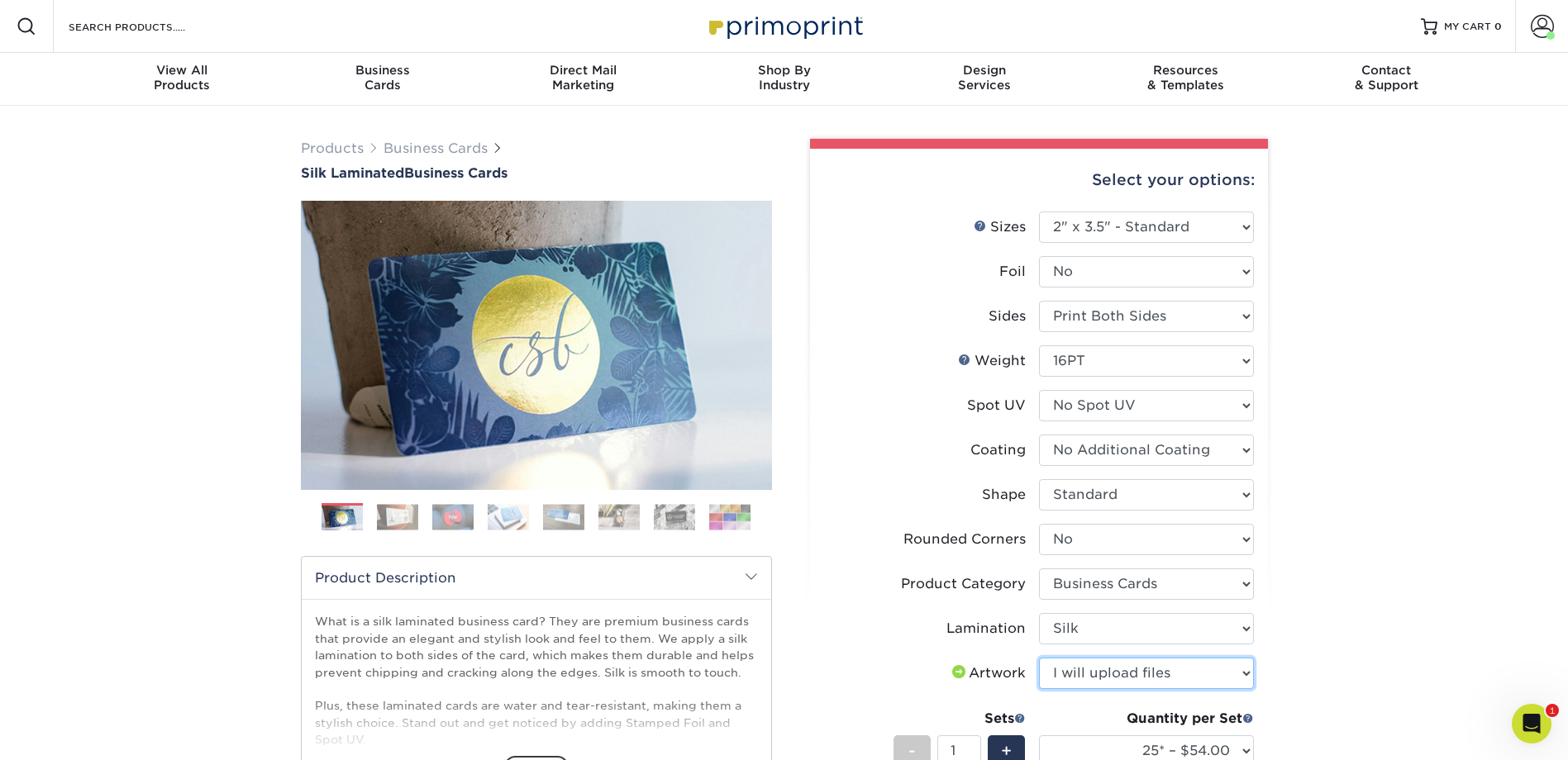 click on "Please Select I will upload files I need a design - $100" at bounding box center [1146, 673] 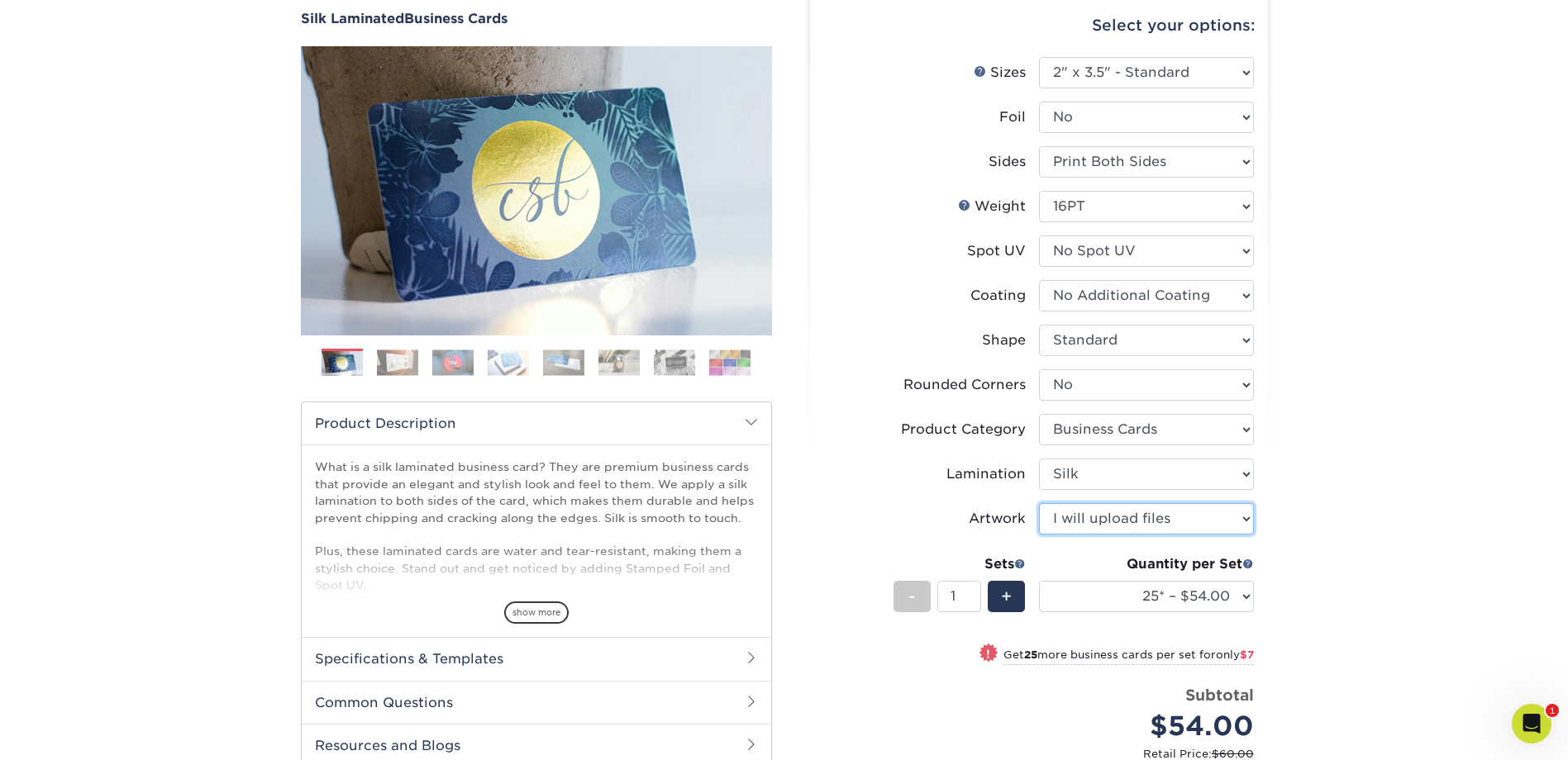 scroll, scrollTop: 165, scrollLeft: 0, axis: vertical 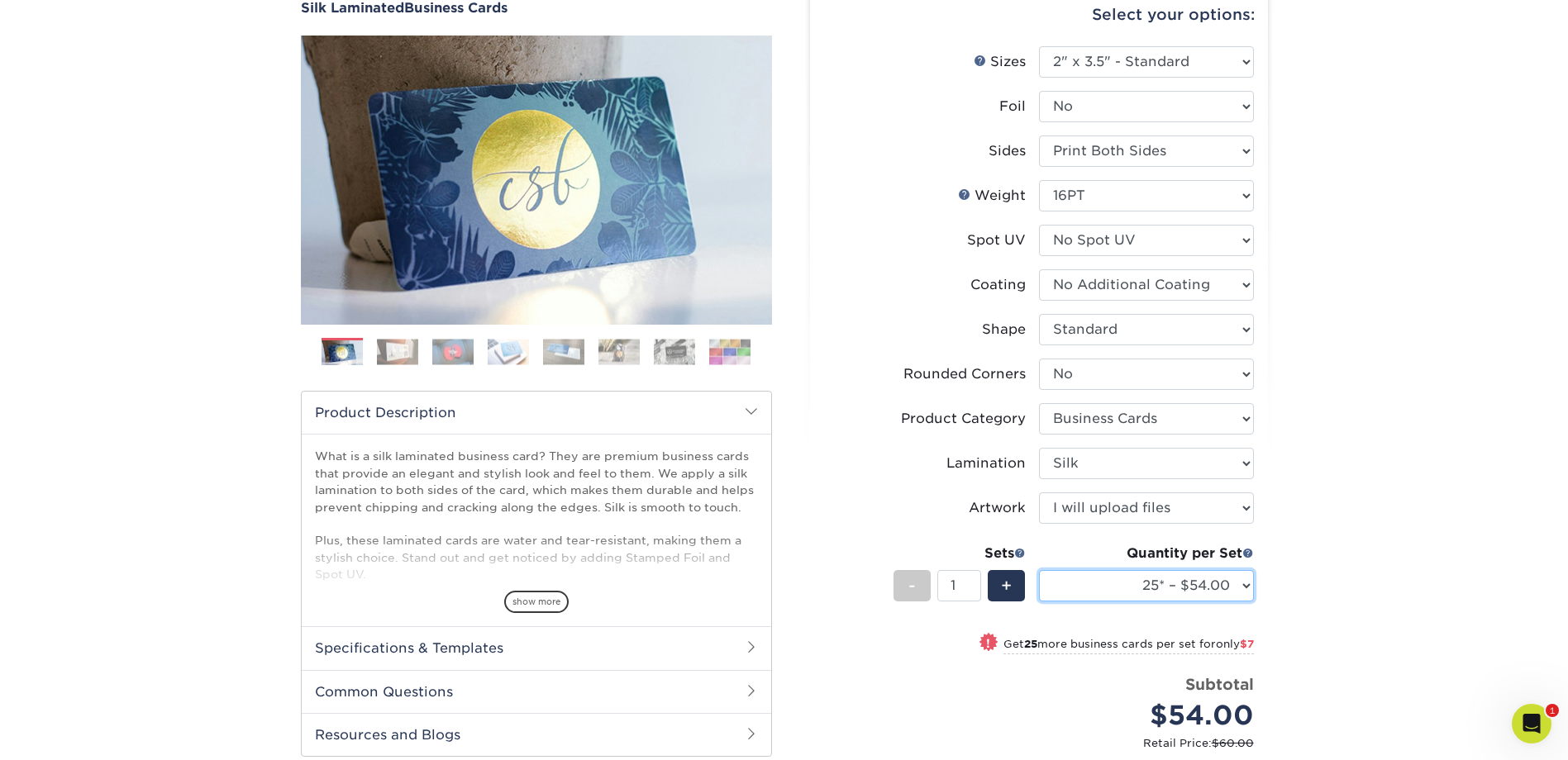 click on "25* – $54.00 50* – $61.00 75* – $68.00 100* – $75.00 250* – $82.00 500 – $86.00 1000 – $114.00 2500 – $234.00 5000 – $355.00 10000 – $631.00" at bounding box center [1146, 586] 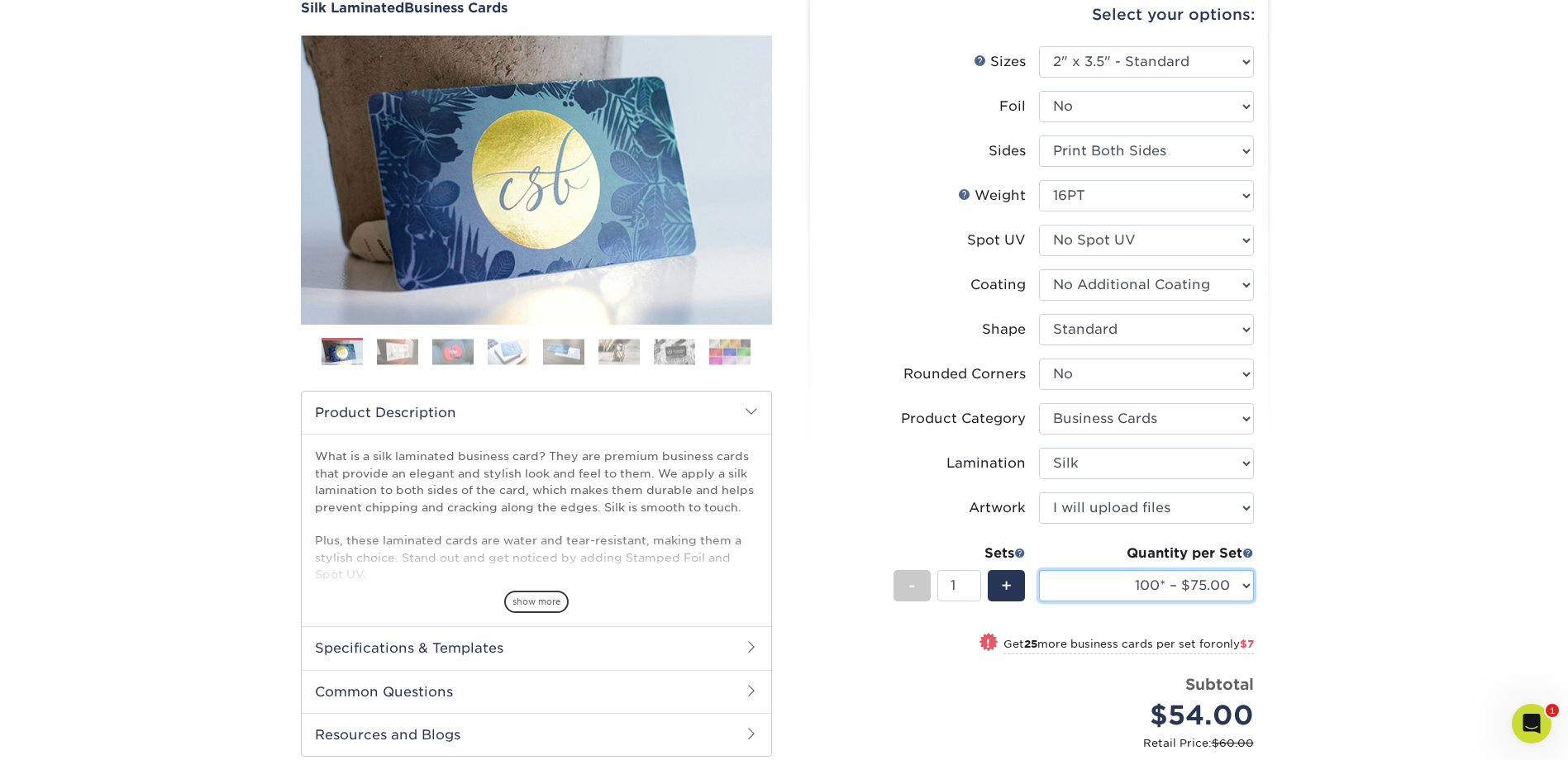 click on "25* – $54.00 50* – $61.00 75* – $68.00 100* – $75.00 250* – $82.00 500 – $86.00 1000 – $114.00 2500 – $234.00 5000 – $355.00 10000 – $631.00" at bounding box center [1146, 586] 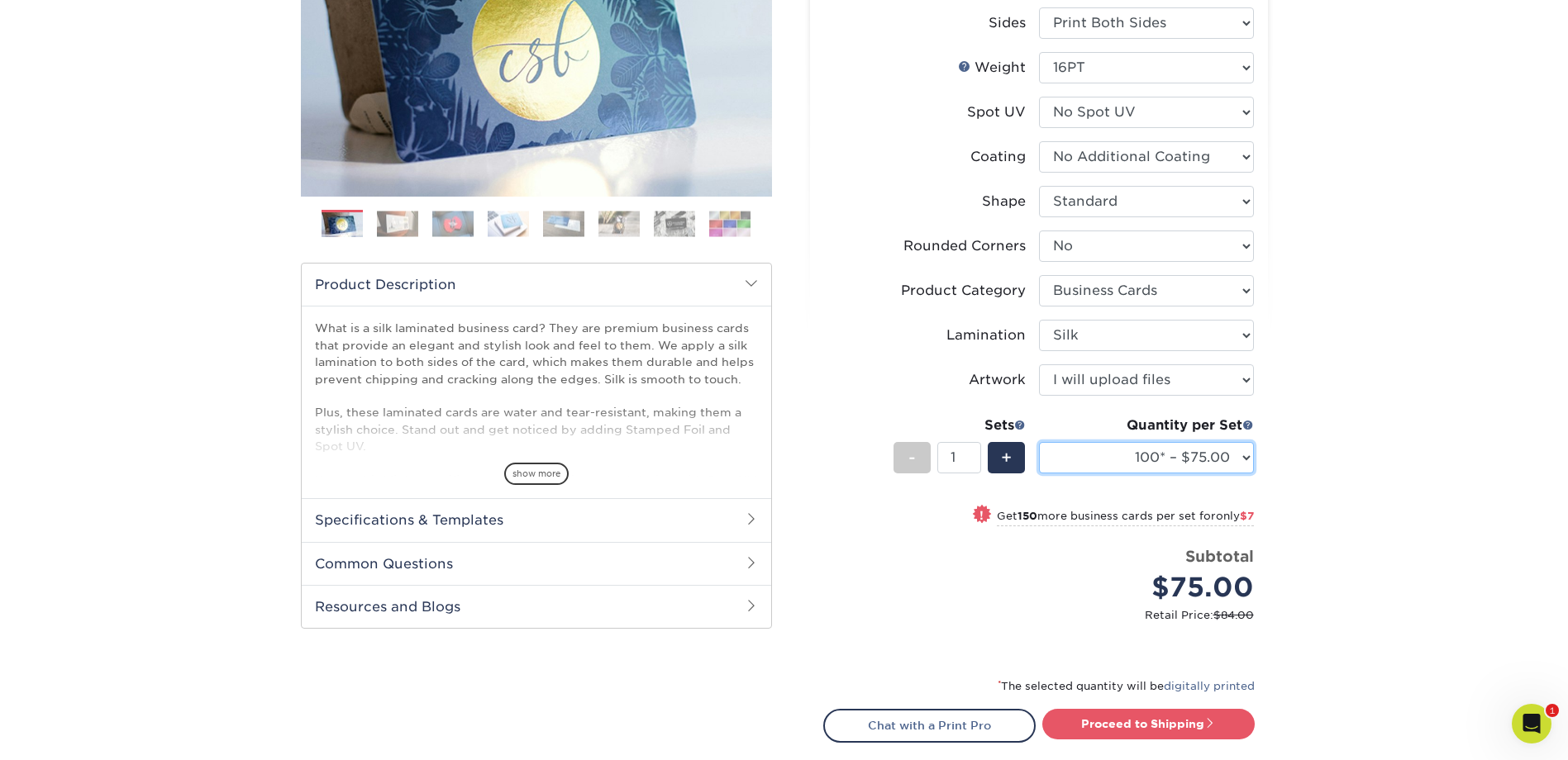 scroll, scrollTop: 330, scrollLeft: 0, axis: vertical 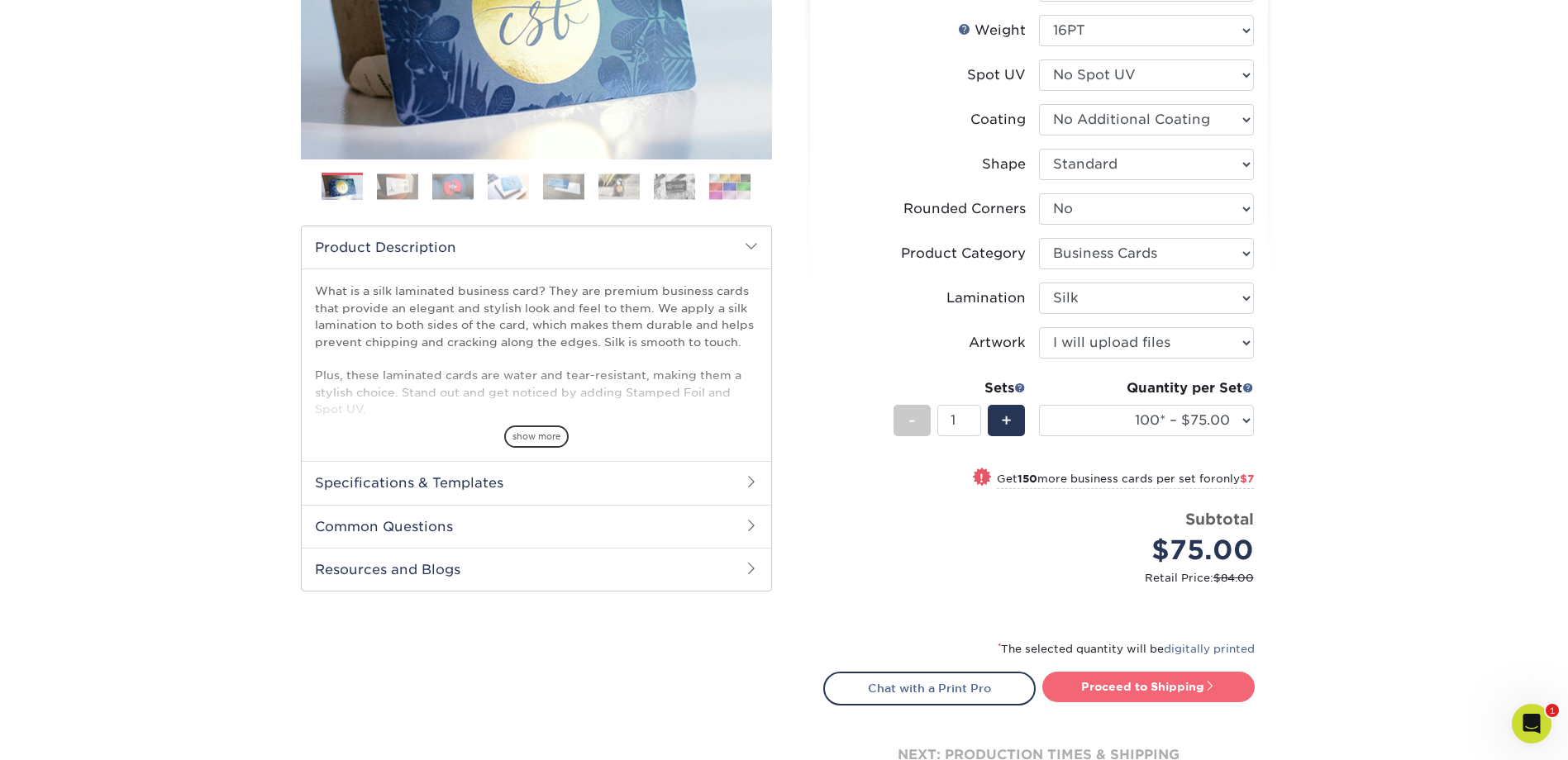 click on "Proceed to Shipping" at bounding box center (1148, 686) 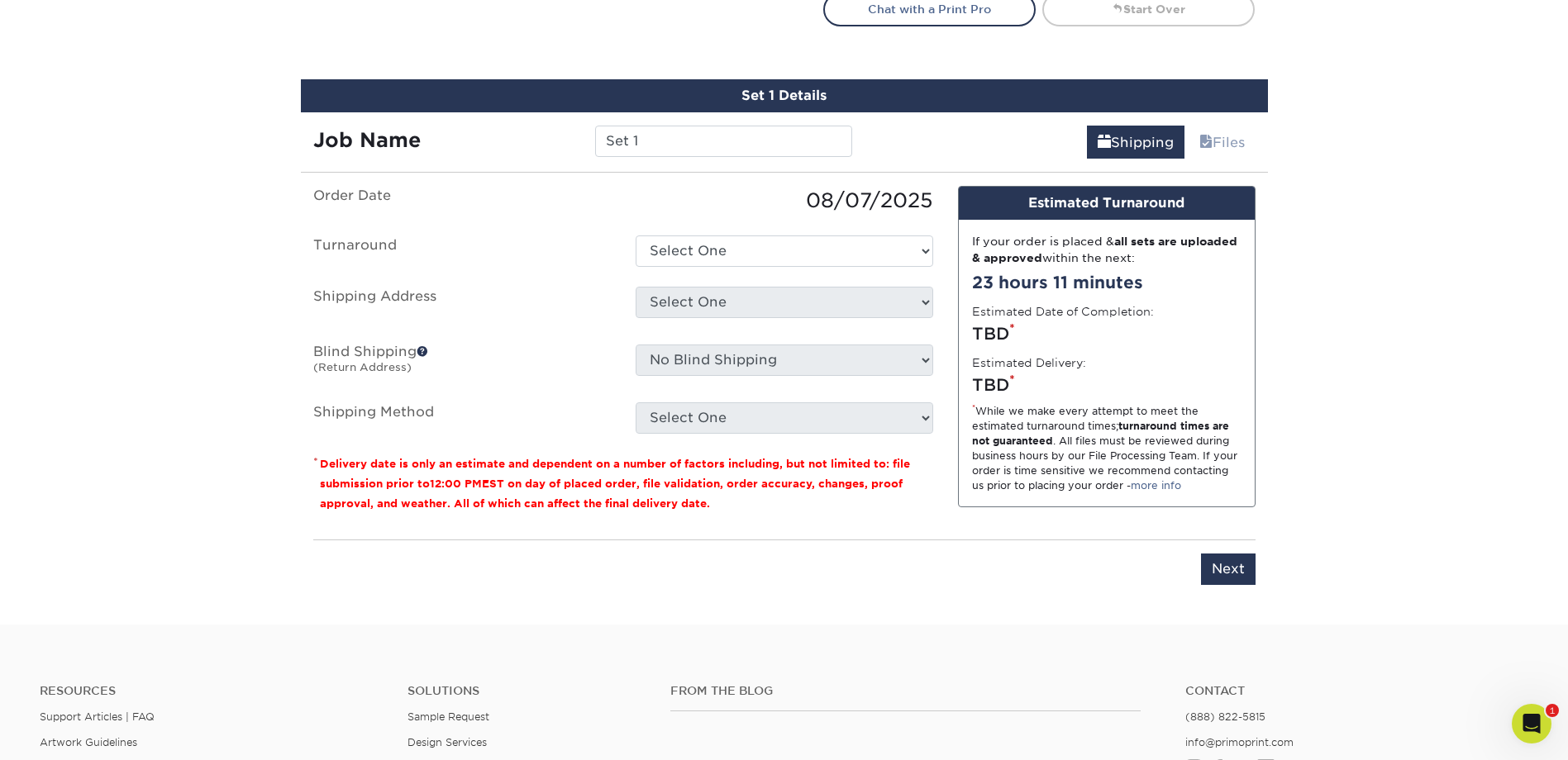 scroll, scrollTop: 1047, scrollLeft: 0, axis: vertical 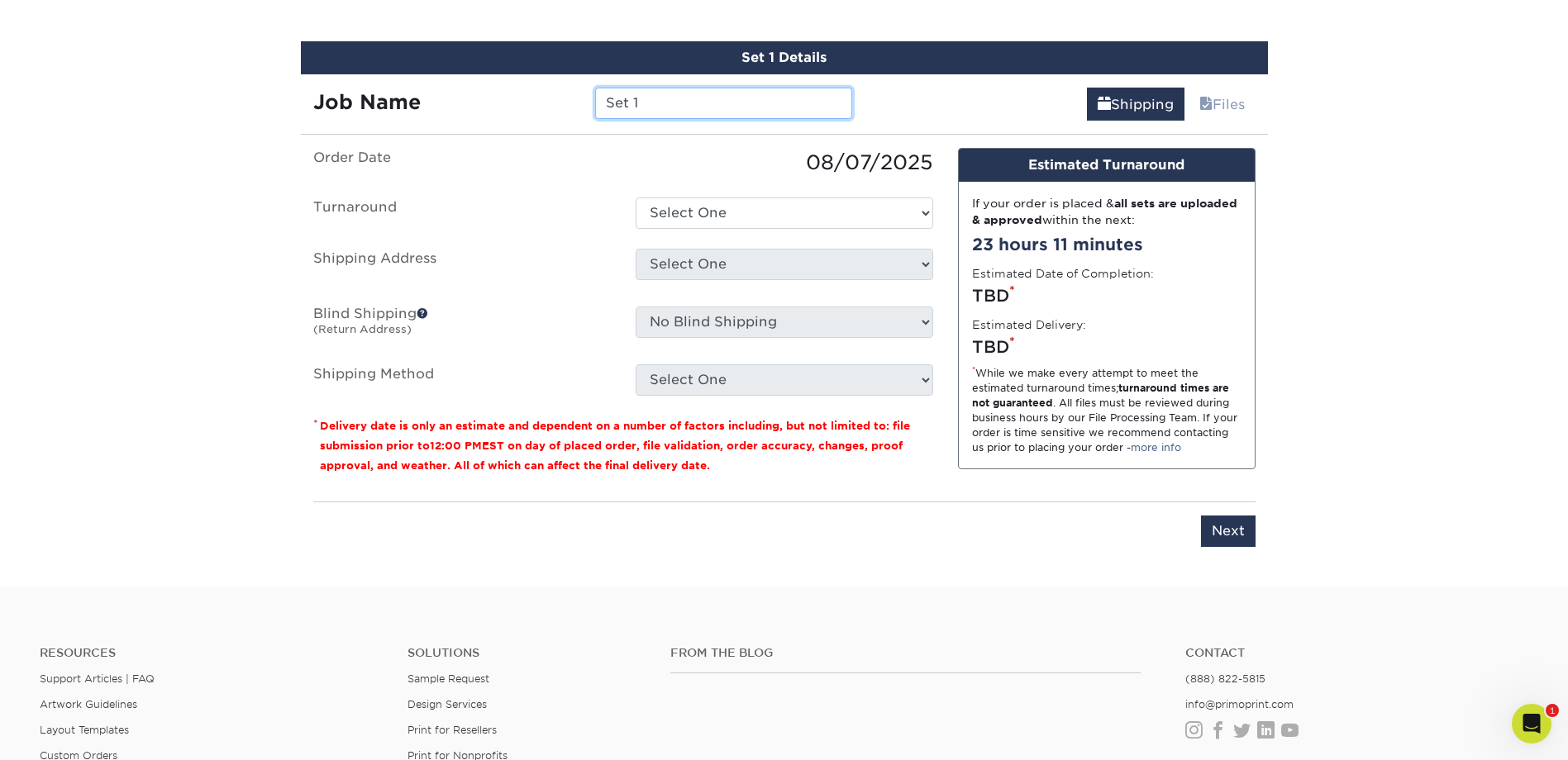 click on "Set 1" at bounding box center (723, 103) 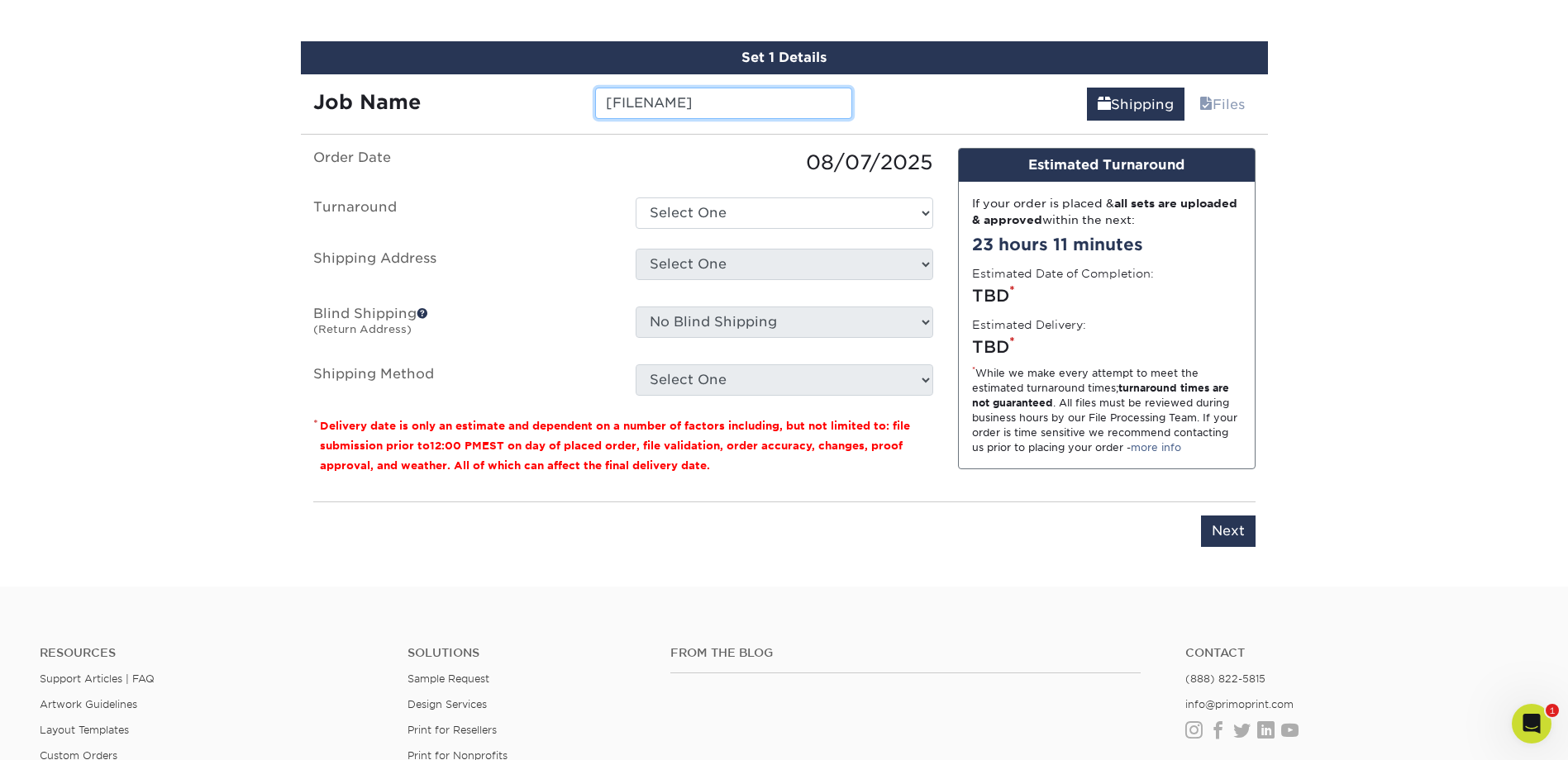 type on "[LAST]" 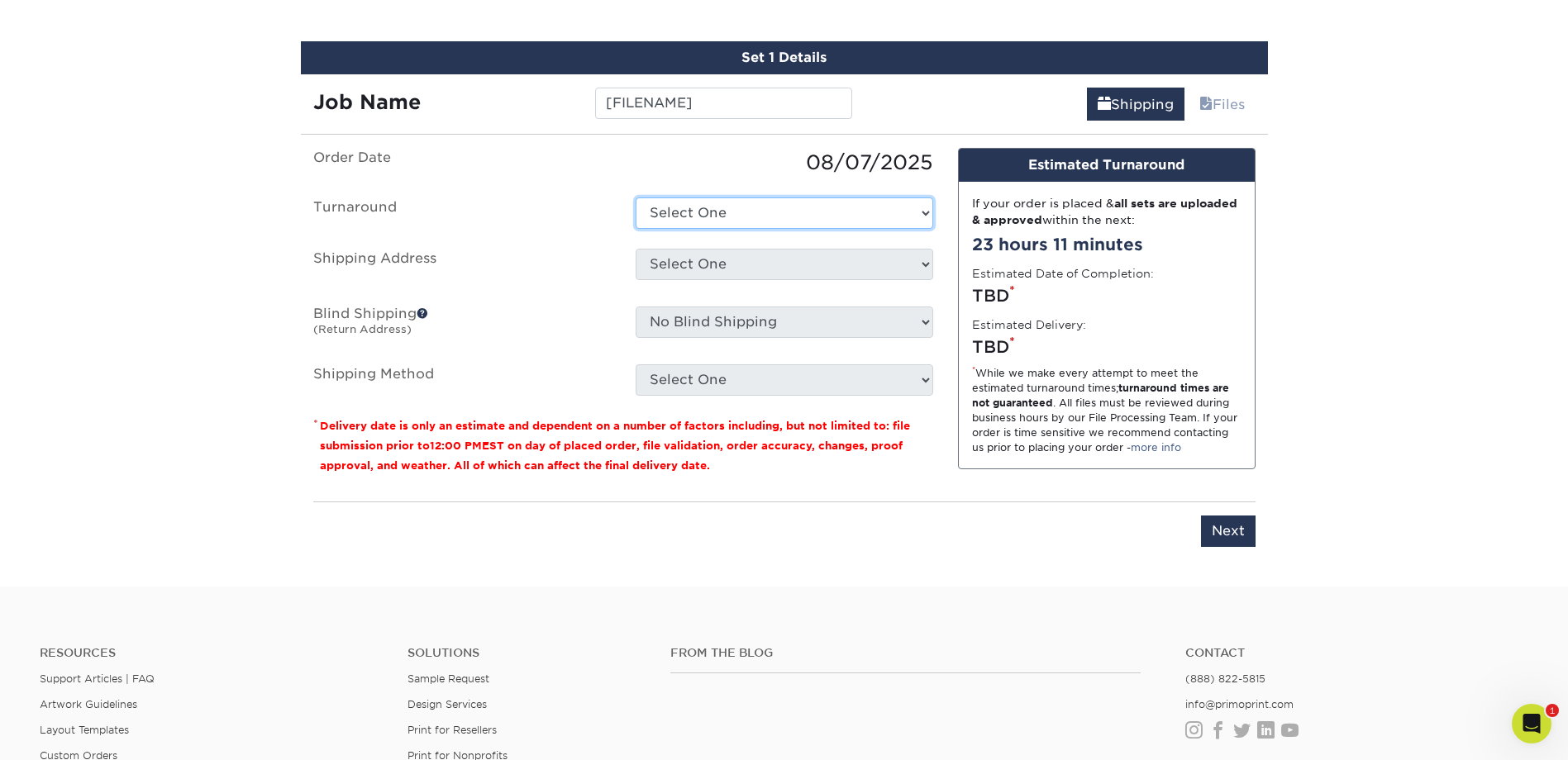 click on "Select One 2-4 Business Days 2 Day Next Business Day" at bounding box center [784, 213] 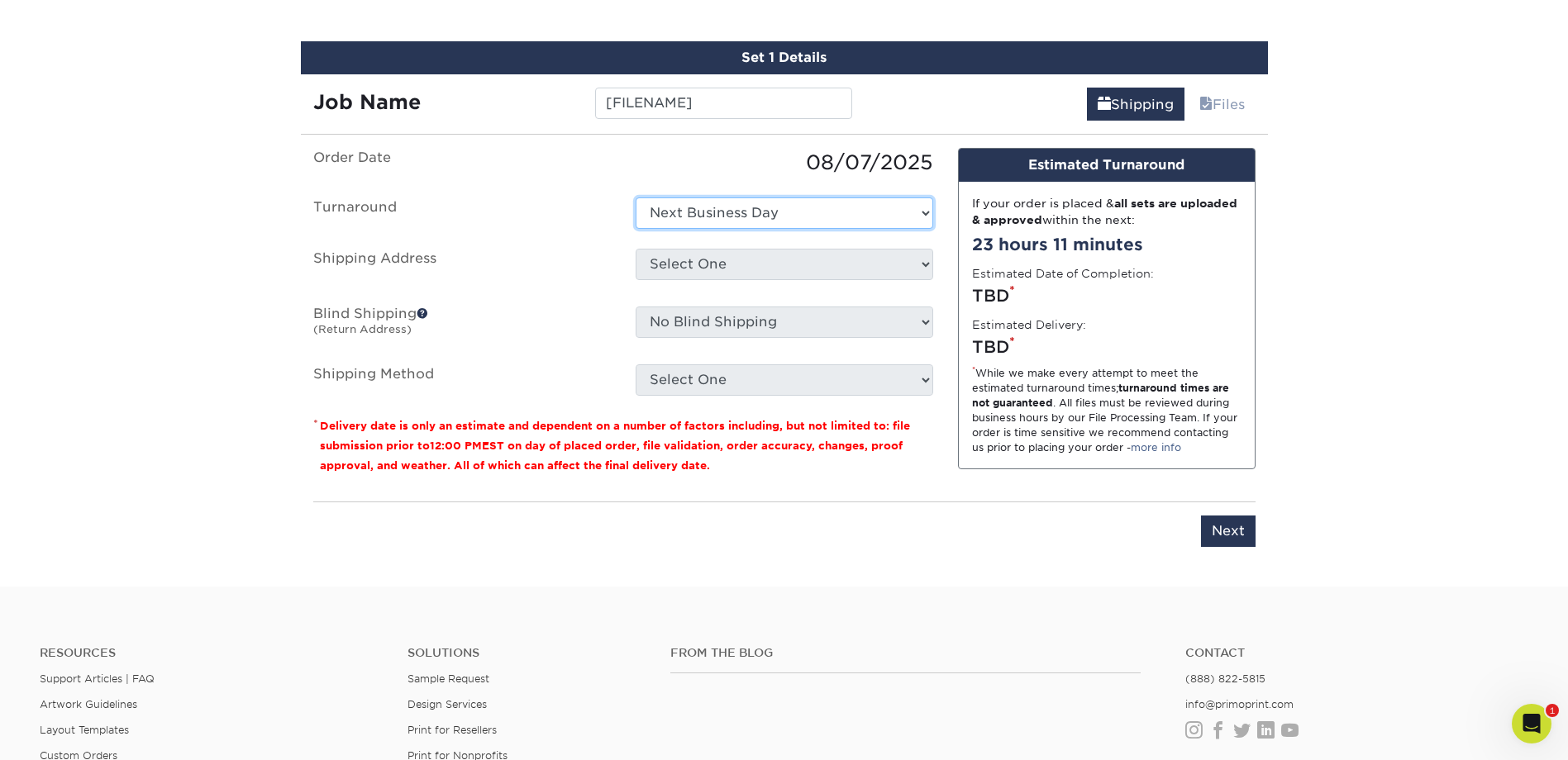 click on "Select One 2-4 Business Days 2 Day Next Business Day" at bounding box center (784, 213) 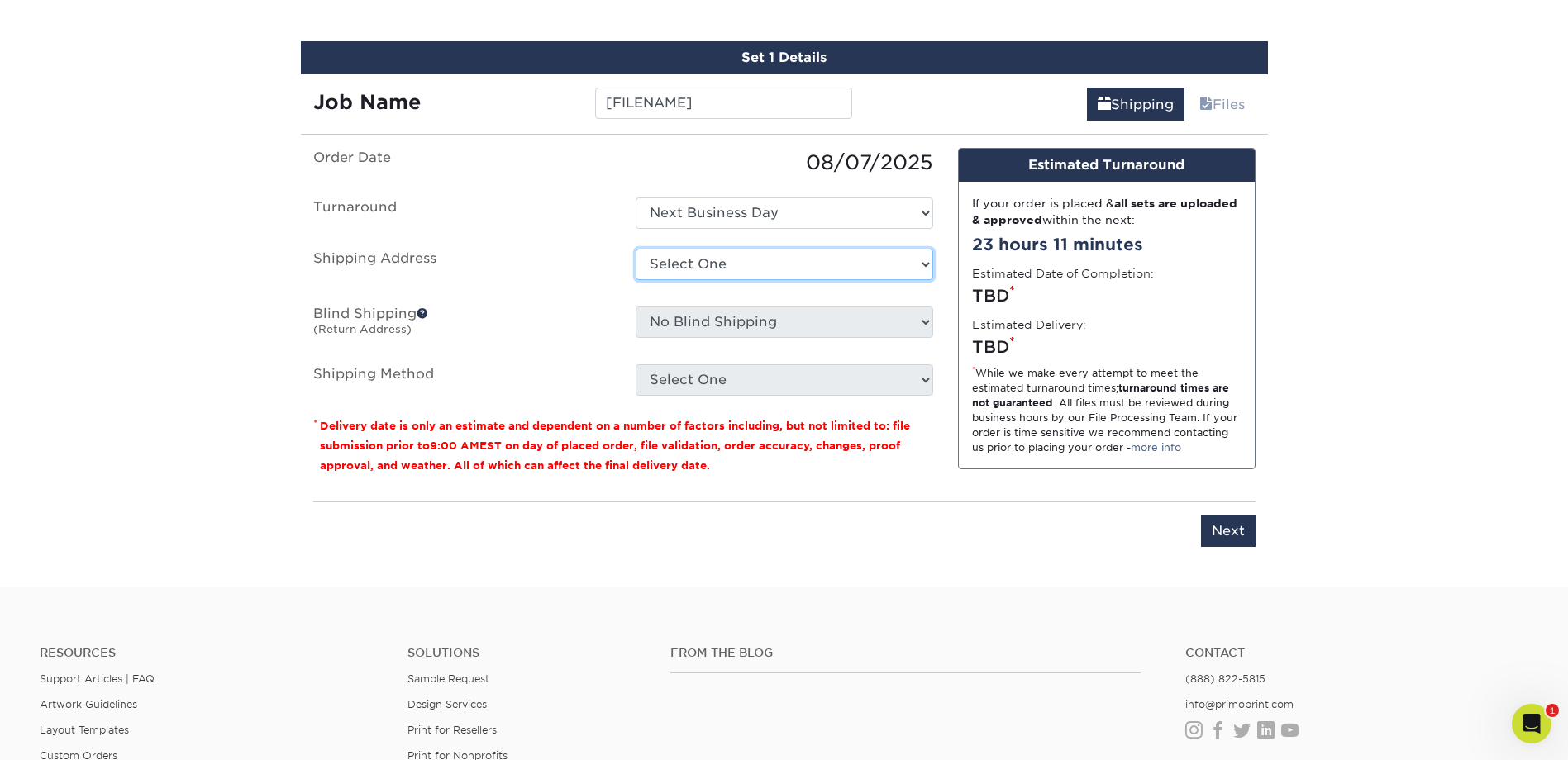 click on "Select One
Adan Arreola
Adolfo Ordonez
Adolfo Ordonez
Alfonso Toro
Alicia Montano
Andre Vaccaro
AUnderwood
Austin
Avi Sidhu
Brandon Moreno
Carlos Aguirre
Chicago
Colorado Springs
Danny McCalls
David Montenegro
David Montenegro
Deborah Hu
Denver
Derek Hoffman
Easton Simmons
Efren Torralba
El Segundo/Los Angeles (LA)
Eric Smith Gilbert Rea" at bounding box center [784, 264] 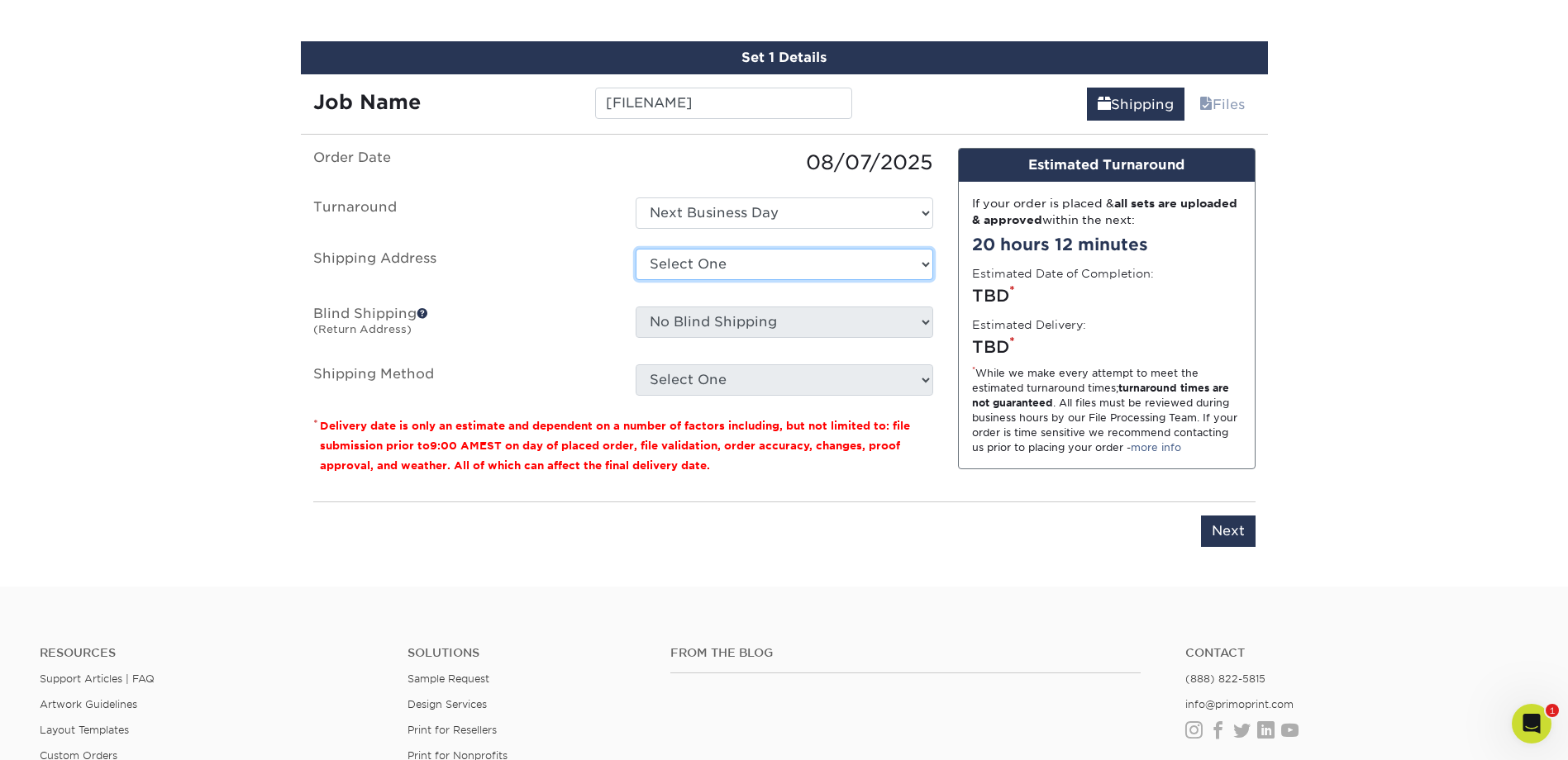 click on "Select One
Adan Arreola
Adolfo Ordonez
Adolfo Ordonez
Alfonso Toro
Alicia Montano
Andre Vaccaro
AUnderwood
Austin
Avi Sidhu
Brandon Moreno
Carlos Aguirre
Chicago
Colorado Springs
Danny McCalls
David Montenegro
David Montenegro
Deborah Hu
Denver
Derek Hoffman
Easton Simmons
Efren Torralba
El Segundo/Los Angeles (LA)
Eric Smith Gilbert Rea" at bounding box center [784, 264] 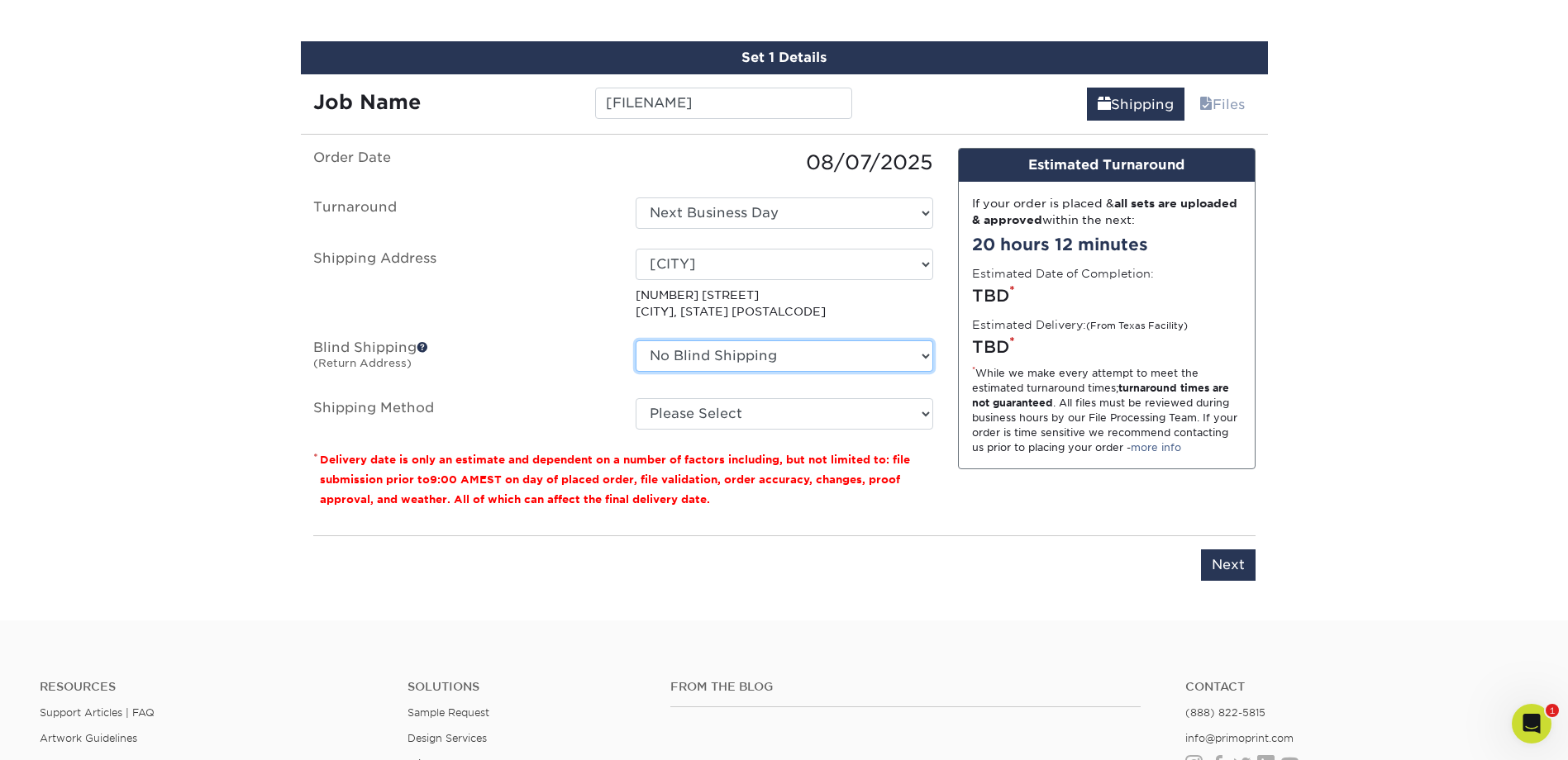 click on "No Blind Shipping
Adan Arreola
Adolfo Ordonez
Adolfo Ordonez
Alfonso Toro
Alicia Montano
Andre Vaccaro
AUnderwood
Austin
Avi Sidhu
Brandon Moreno
Carlos Aguirre
Chicago
Colorado Springs
Danny McCalls
David Montenegro
David Montenegro
Deborah Hu
Denver
Derek Hoffman
Easton Simmons
Efren Torralba
El Segundo/Los Angeles (LA)
Eric Smith" at bounding box center [784, 356] 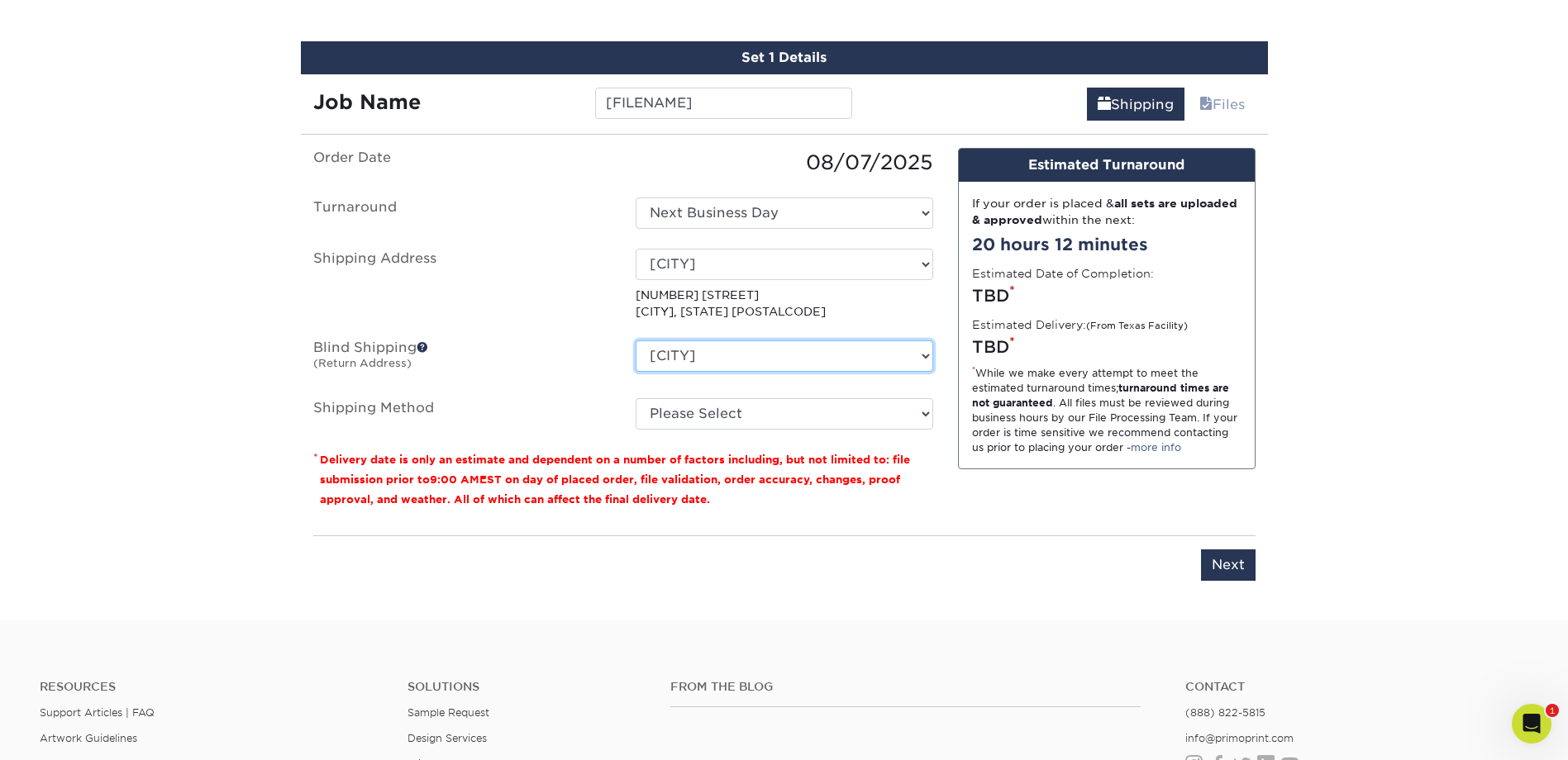 click on "No Blind Shipping
Adan Arreola
Adolfo Ordonez
Adolfo Ordonez
Alfonso Toro
Alicia Montano
Andre Vaccaro
AUnderwood
Austin
Avi Sidhu
Brandon Moreno
Carlos Aguirre
Chicago
Colorado Springs
Danny McCalls
David Montenegro
David Montenegro
Deborah Hu
Denver
Derek Hoffman
Easton Simmons
Efren Torralba
El Segundo/Los Angeles (LA)
Eric Smith" at bounding box center (784, 356) 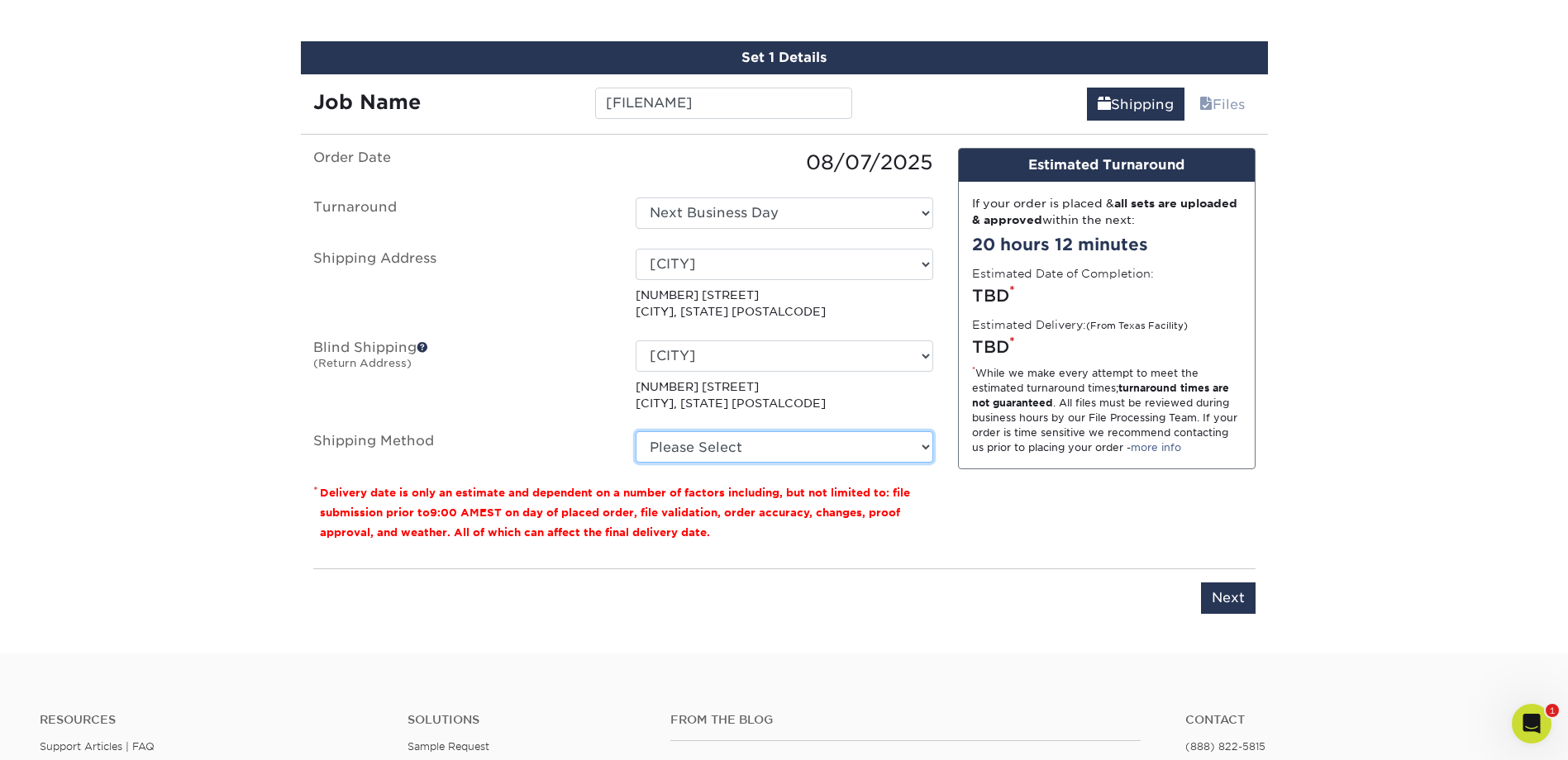 click on "Please Select Ground Shipping (+$7.84) 3 Day Shipping Service (+$15.39) 2 Day Air Shipping (+$15.86) Next Day Shipping by 5pm (+$23.63) Next Day Shipping by 12 noon (+$26.32) Next Day Air Early A.M. (+$144.22)" at bounding box center [784, 447] 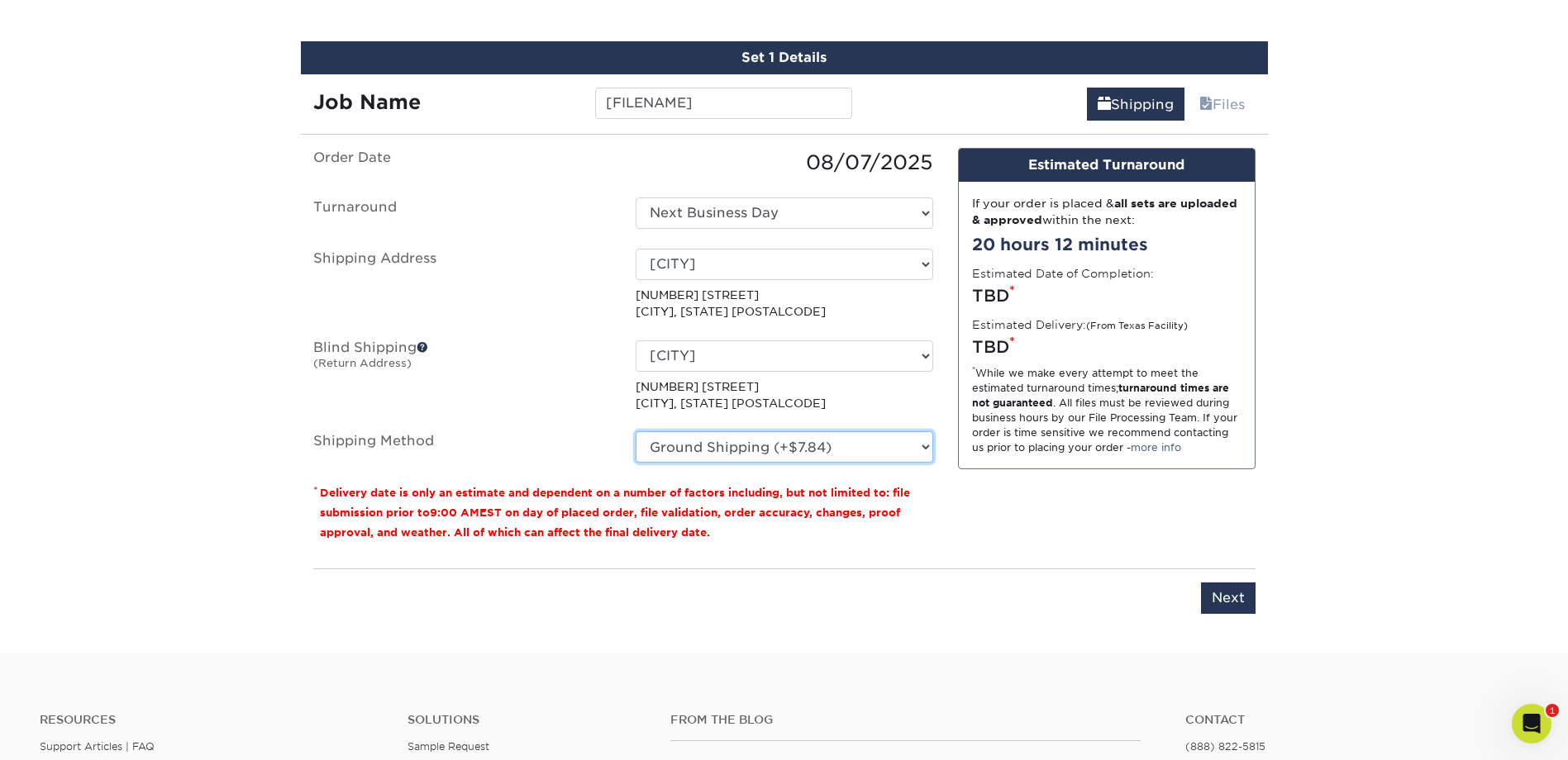 click on "Please Select Ground Shipping (+$7.84) 3 Day Shipping Service (+$15.39) 2 Day Air Shipping (+$15.86) Next Day Shipping by 5pm (+$23.63) Next Day Shipping by 12 noon (+$26.32) Next Day Air Early A.M. (+$144.22)" at bounding box center (784, 447) 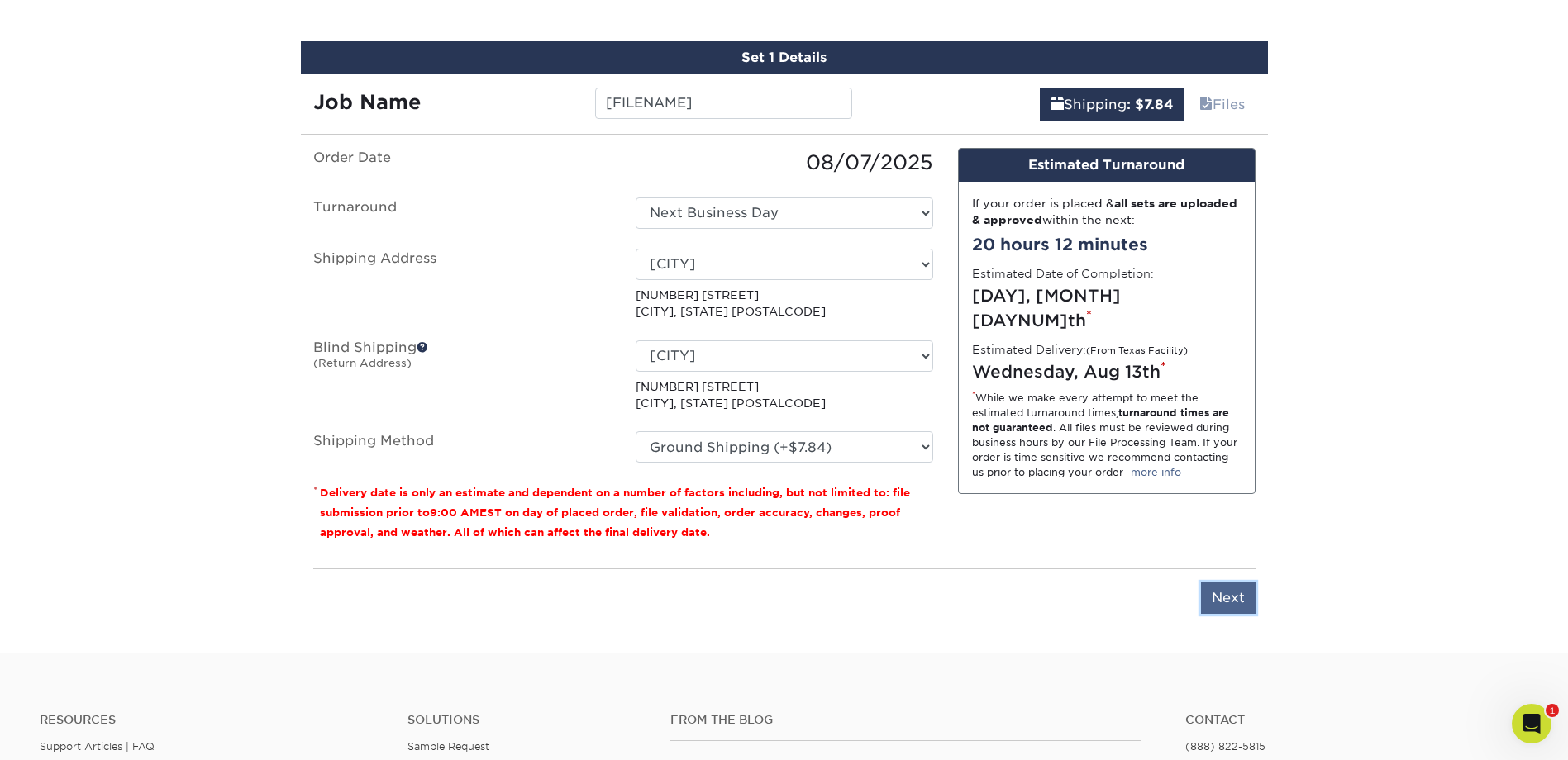 click on "Next" at bounding box center [1228, 598] 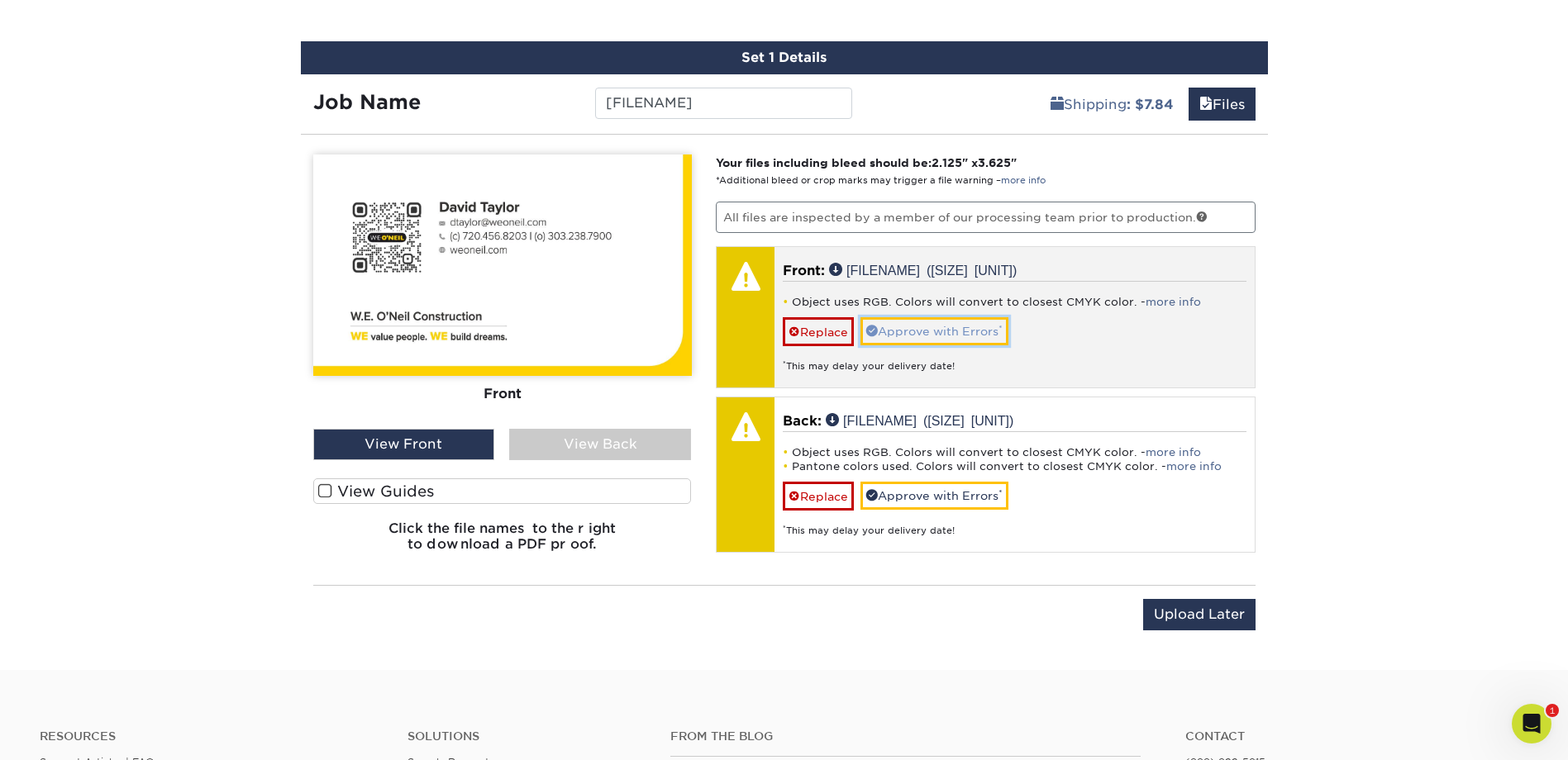 click on "Approve with Errors *" at bounding box center [934, 331] 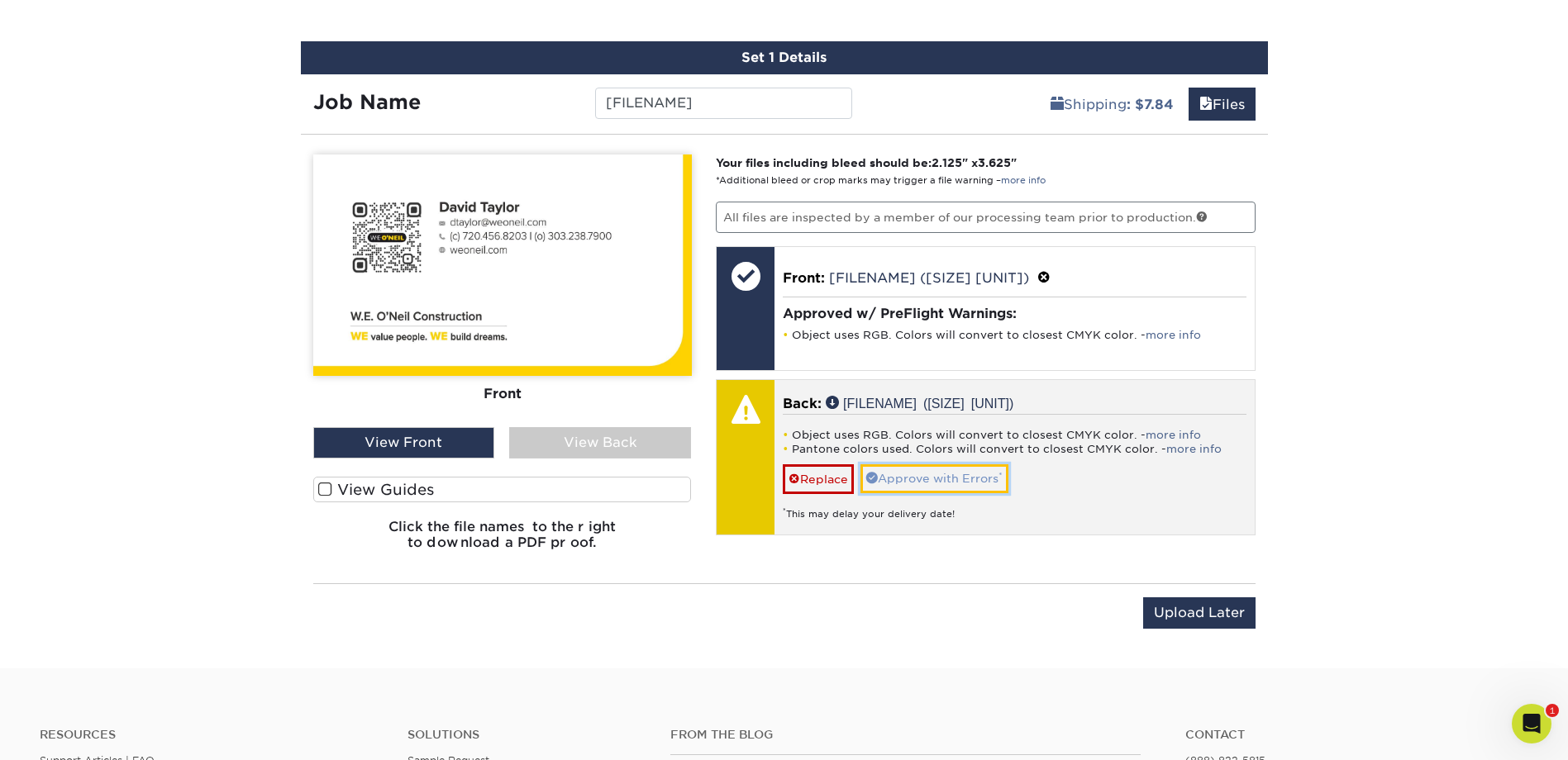 click on "Approve with Errors *" at bounding box center [934, 478] 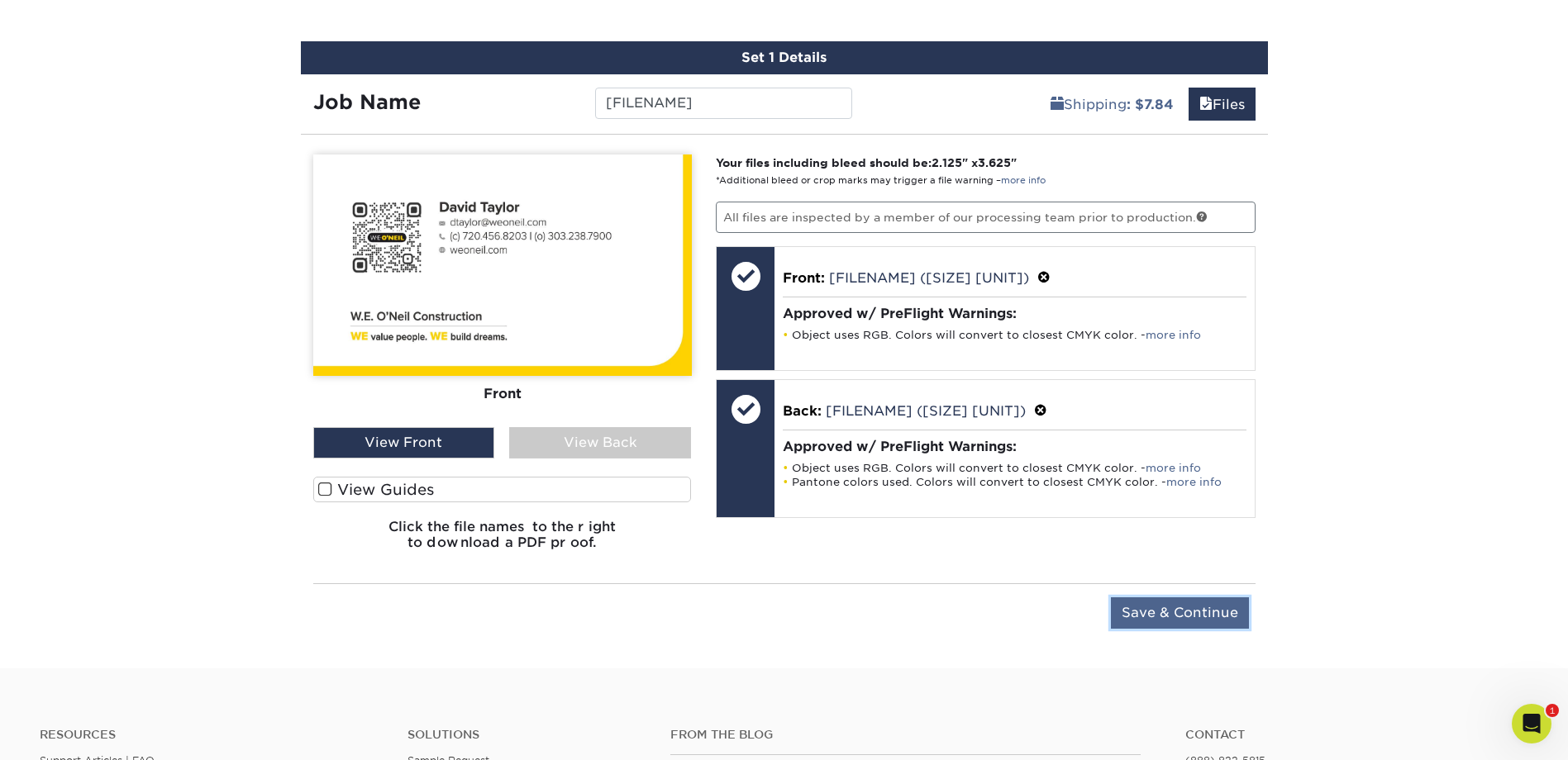 click on "Save & Continue" at bounding box center (1180, 613) 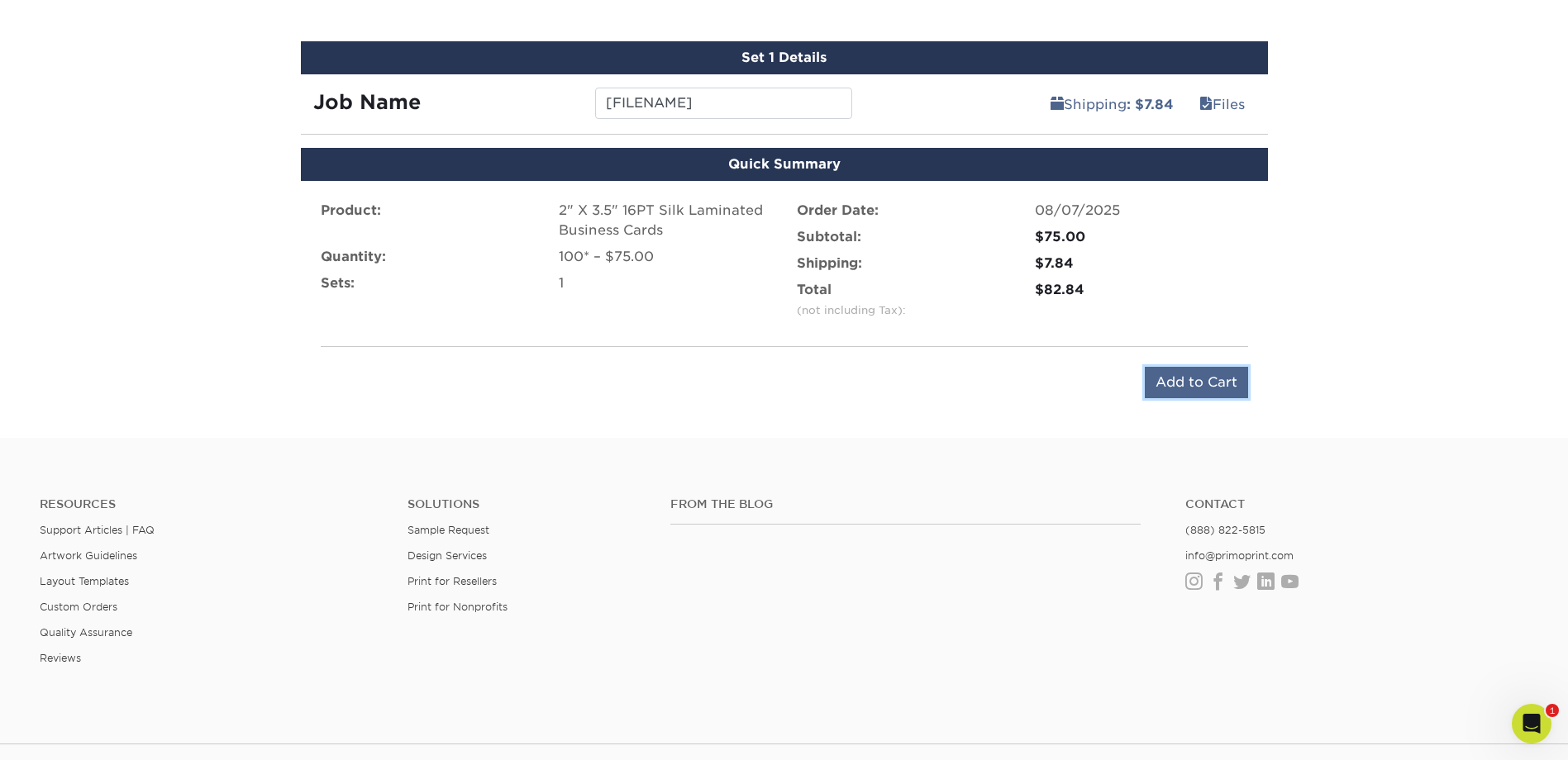click on "Add to Cart" at bounding box center [1196, 382] 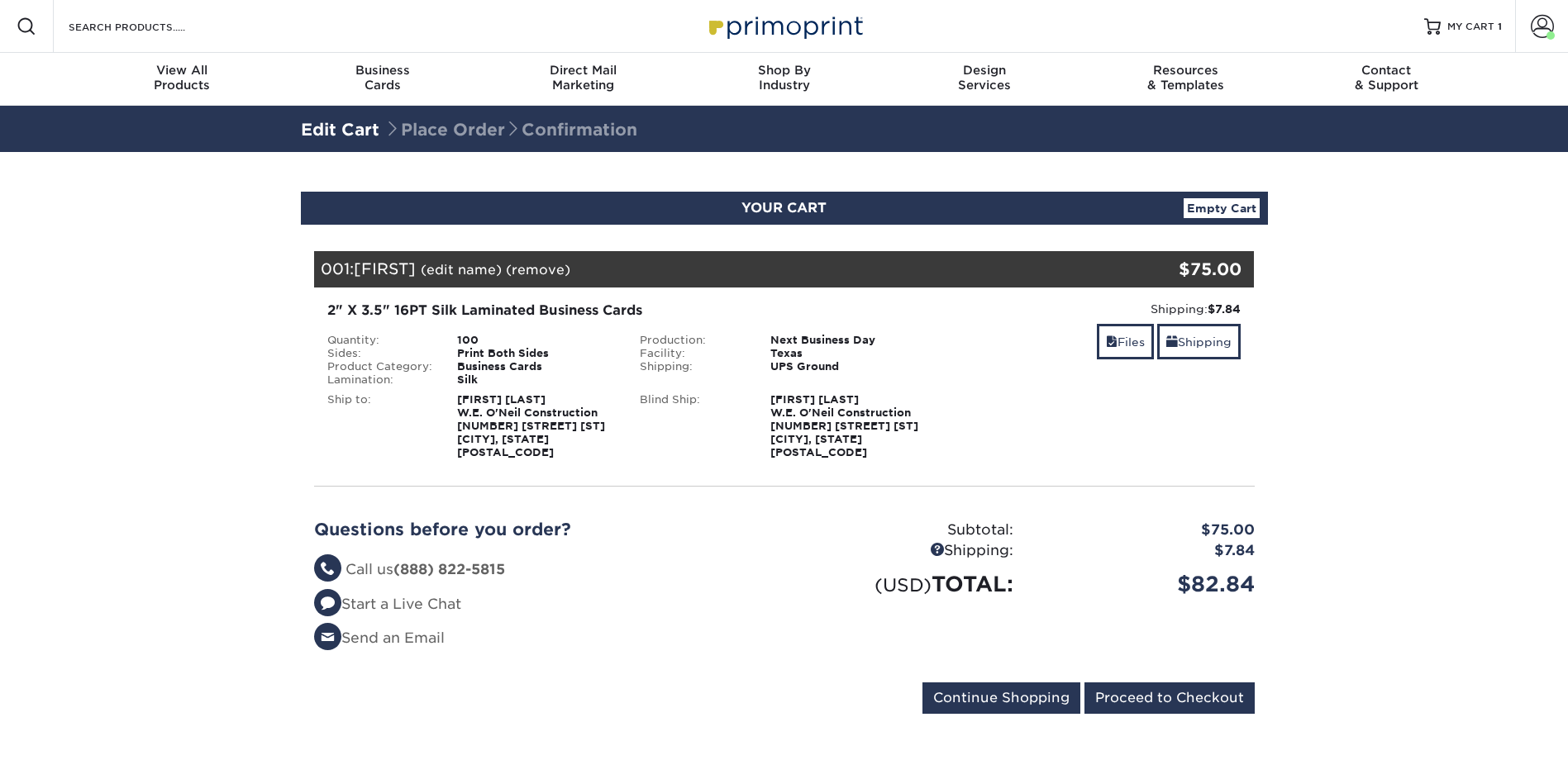 scroll, scrollTop: 0, scrollLeft: 0, axis: both 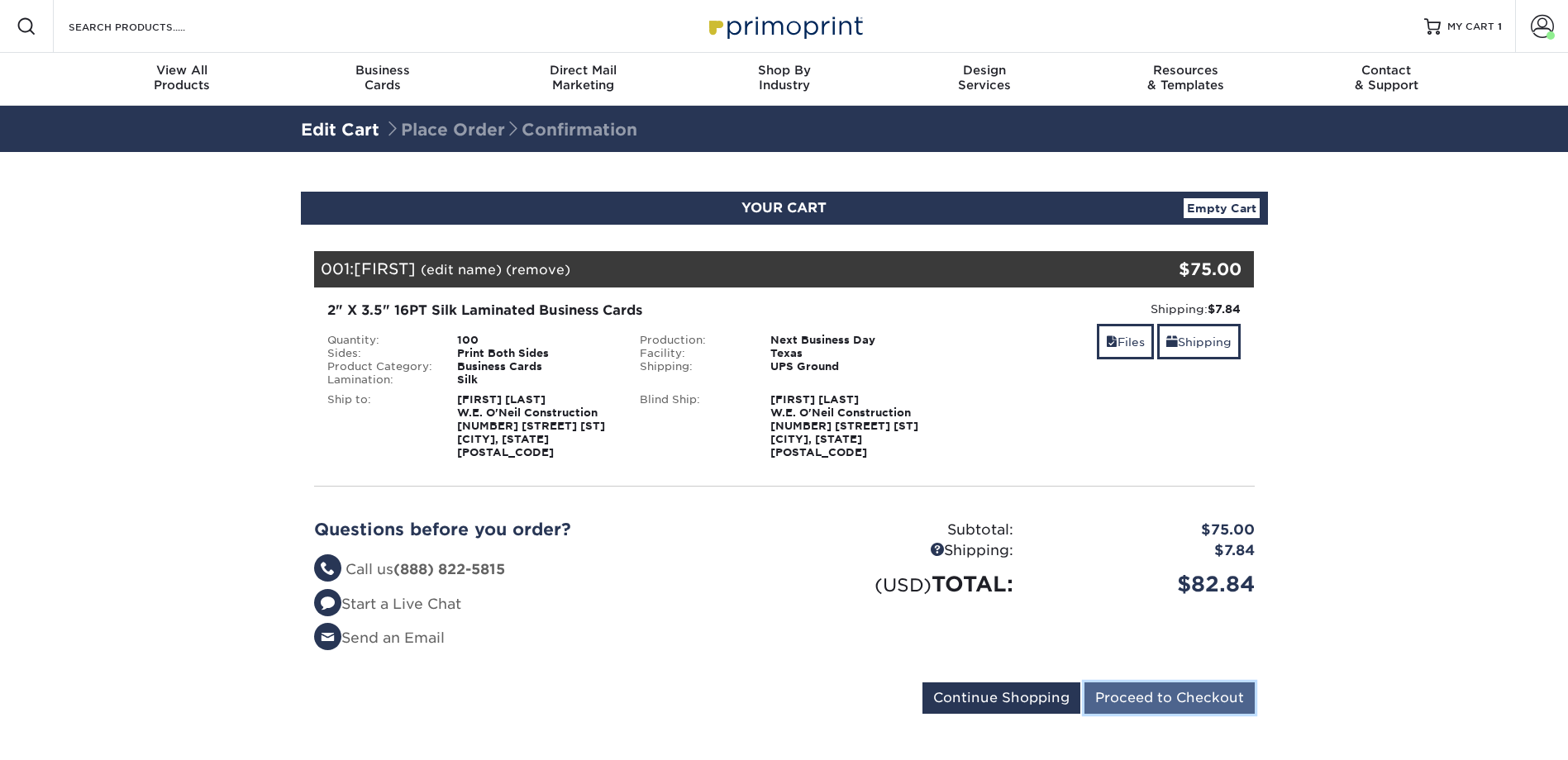 click on "Proceed to Checkout" at bounding box center [1170, 698] 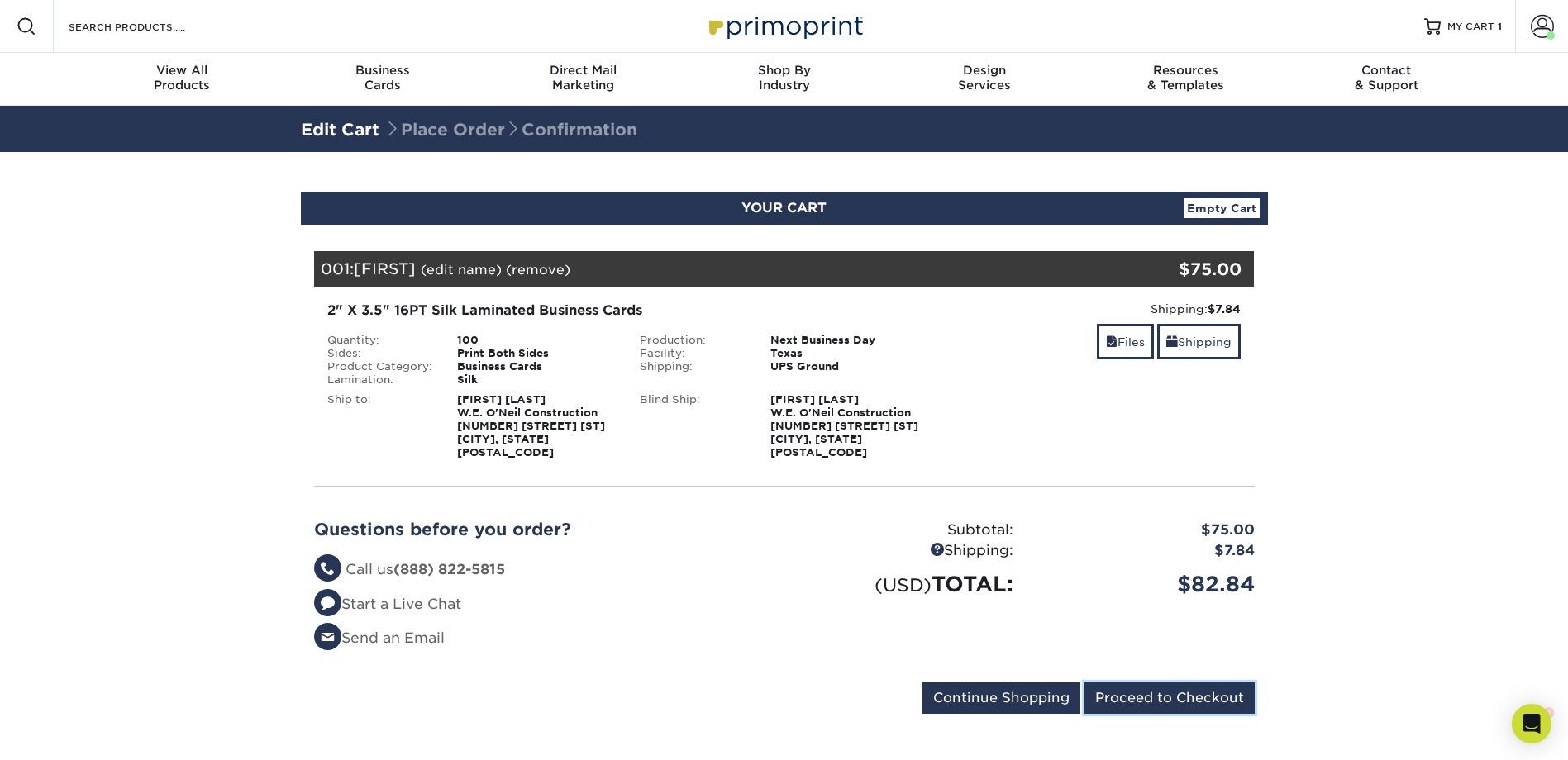 scroll, scrollTop: 0, scrollLeft: 0, axis: both 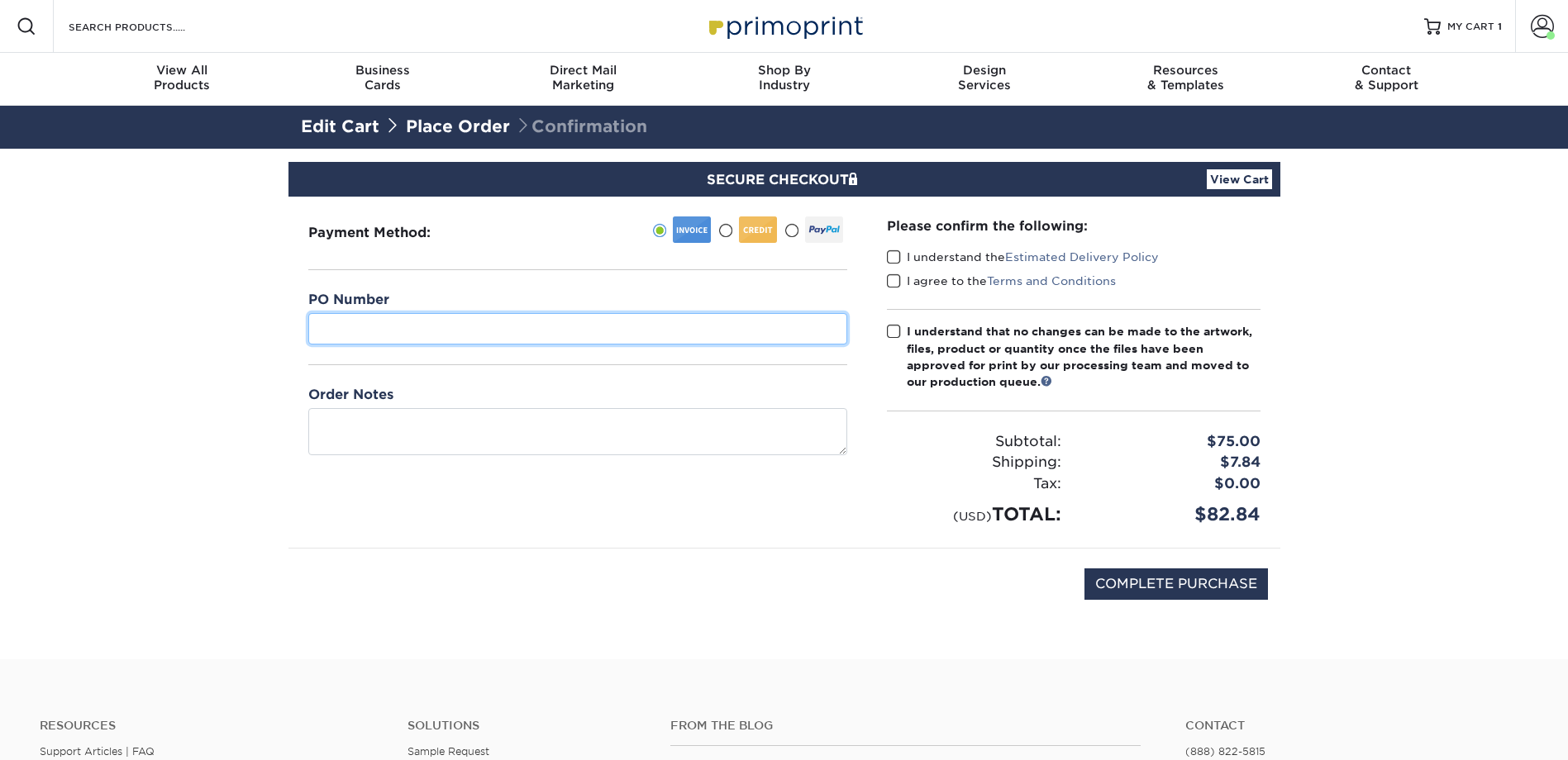 click at bounding box center (578, 329) 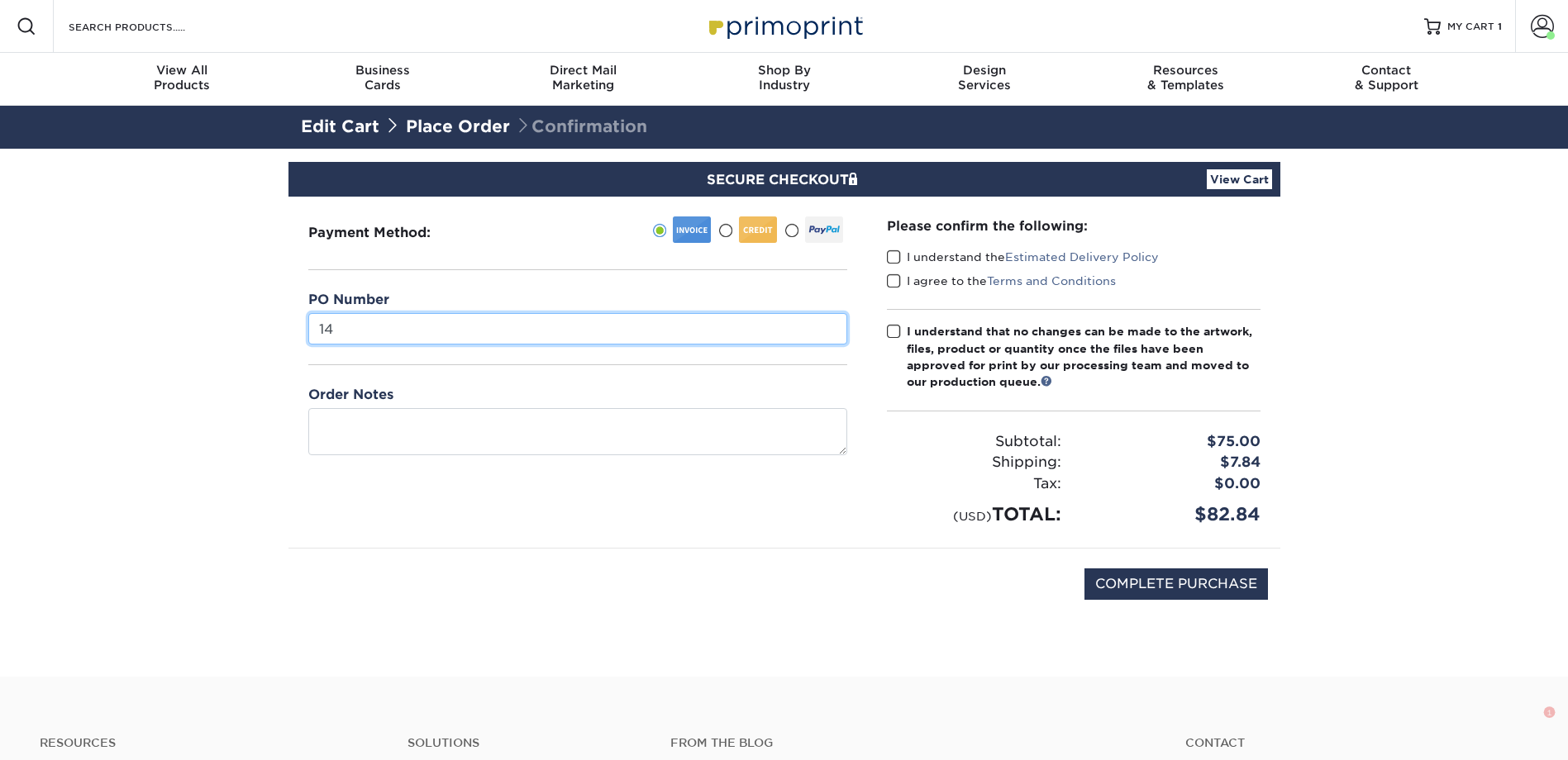 type on "14" 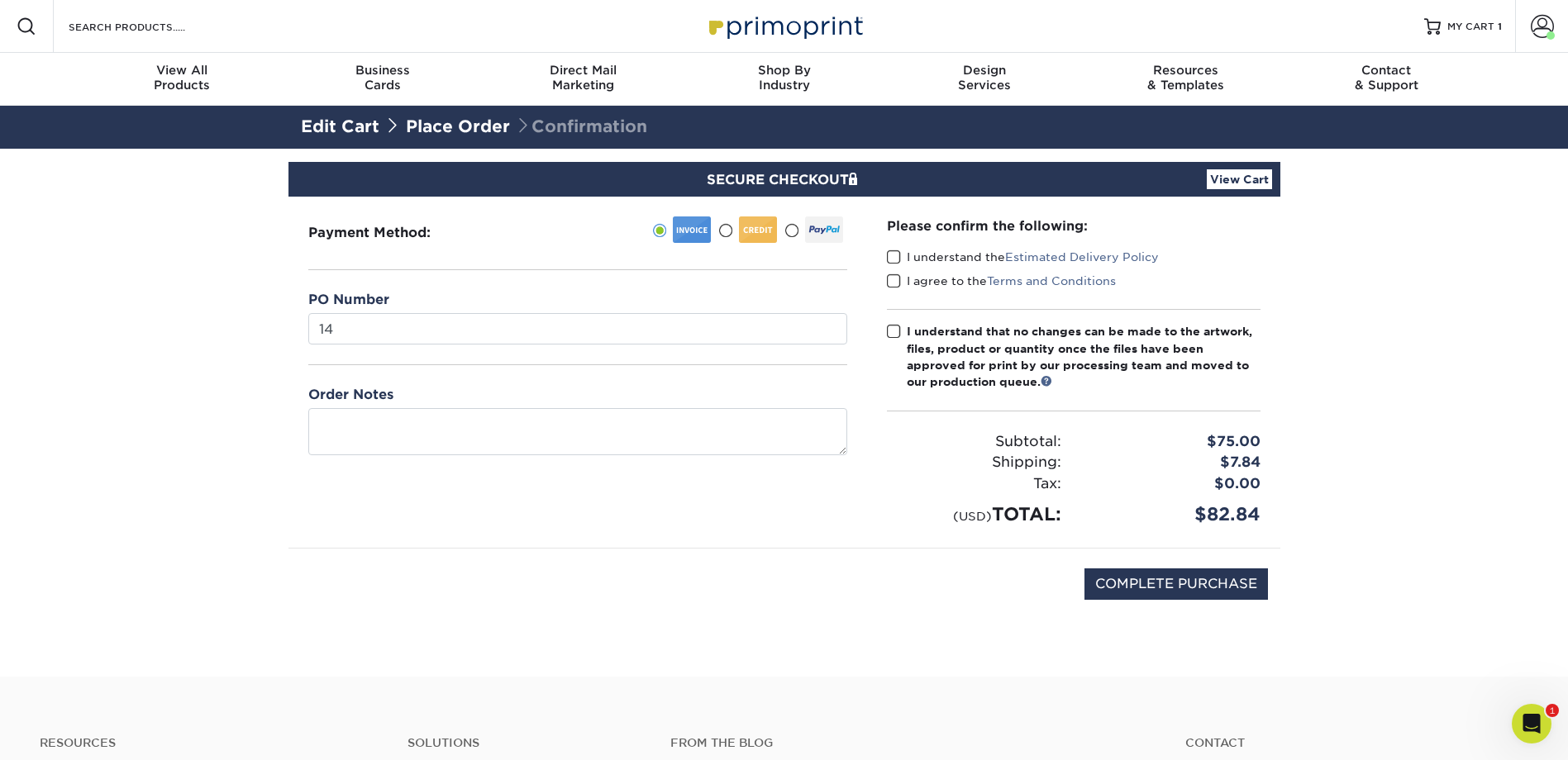 scroll, scrollTop: 0, scrollLeft: 0, axis: both 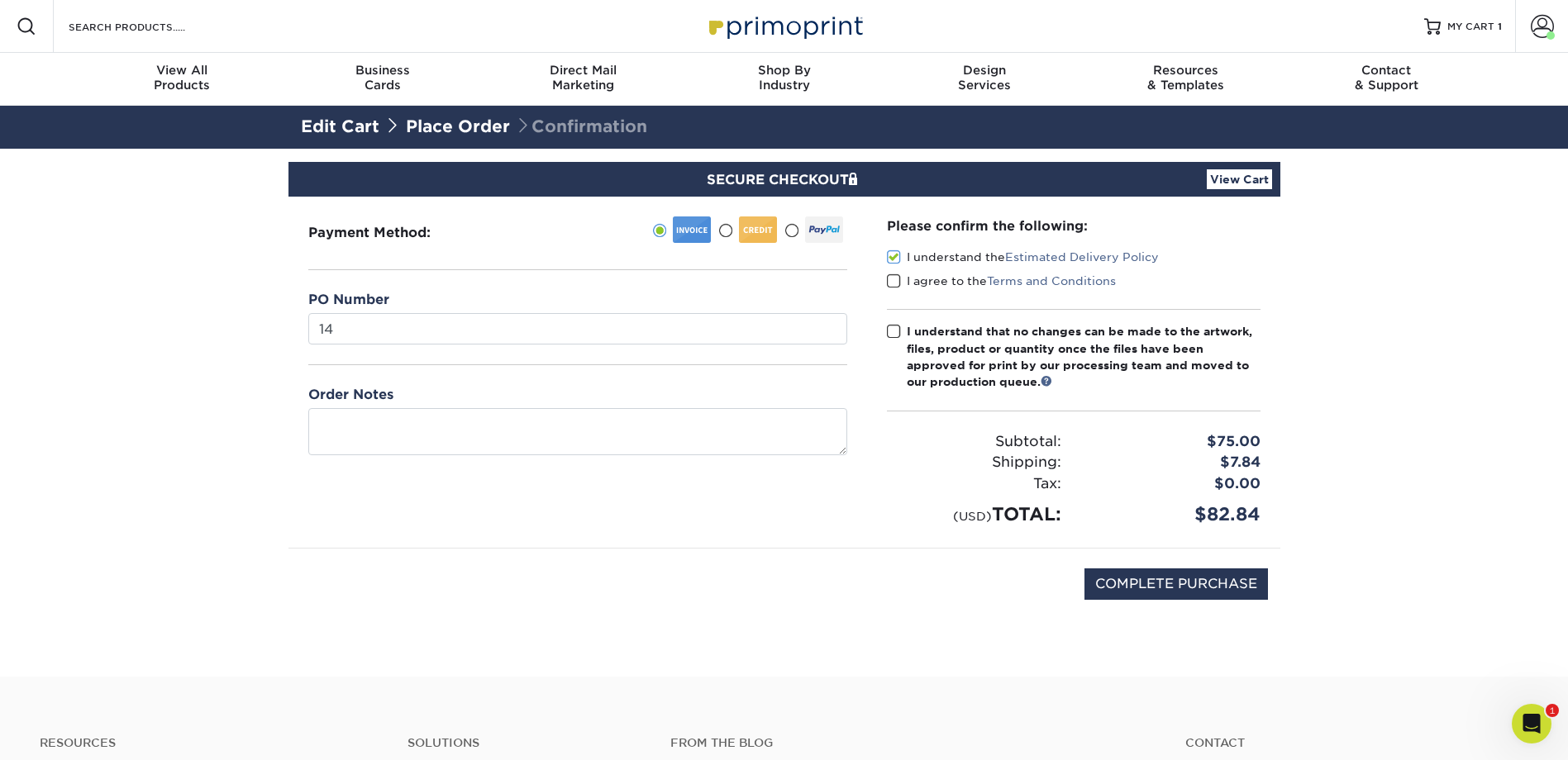 click on "I agree to the  Terms and Conditions" at bounding box center [1001, 281] 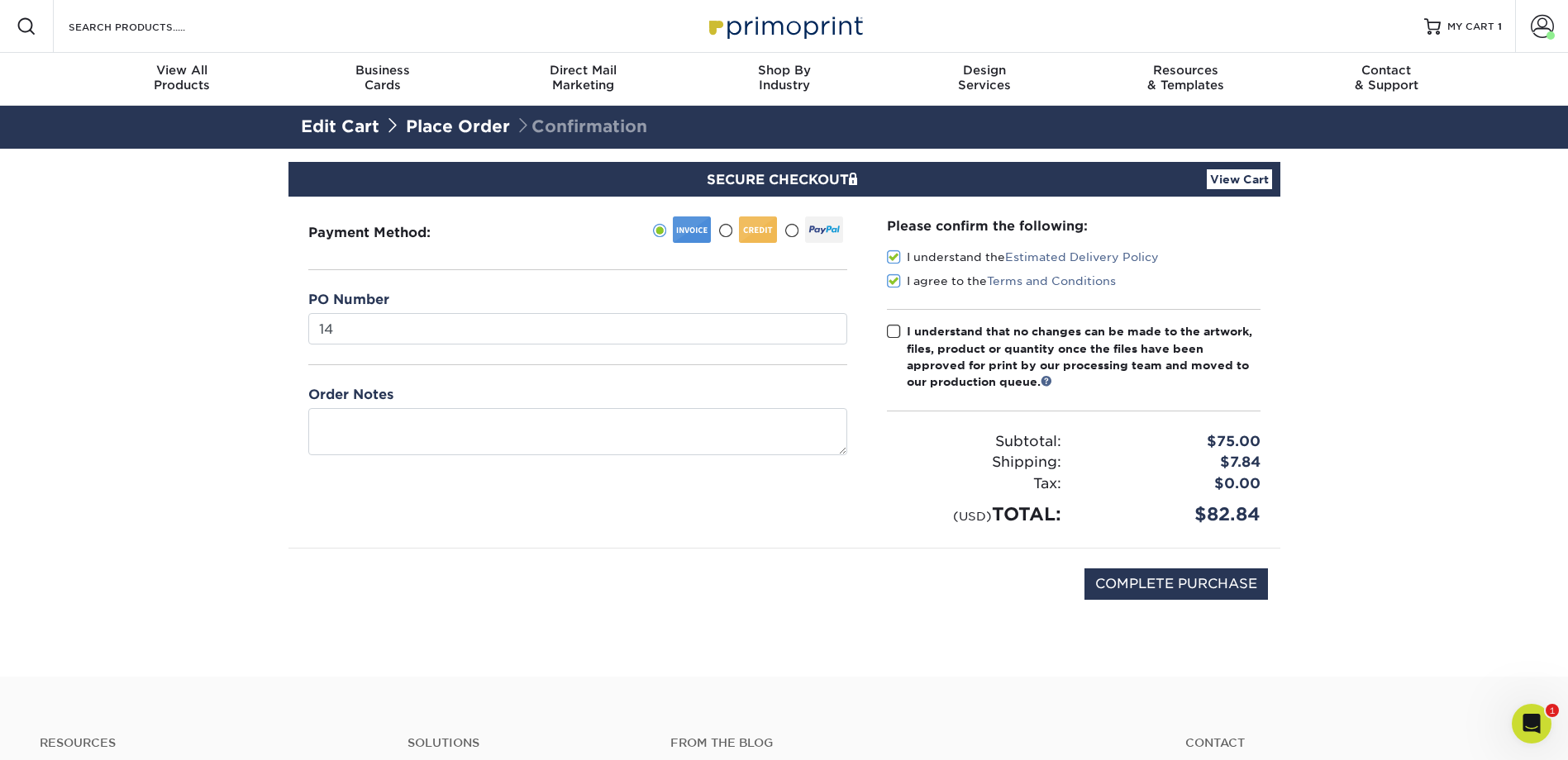 click at bounding box center [894, 331] 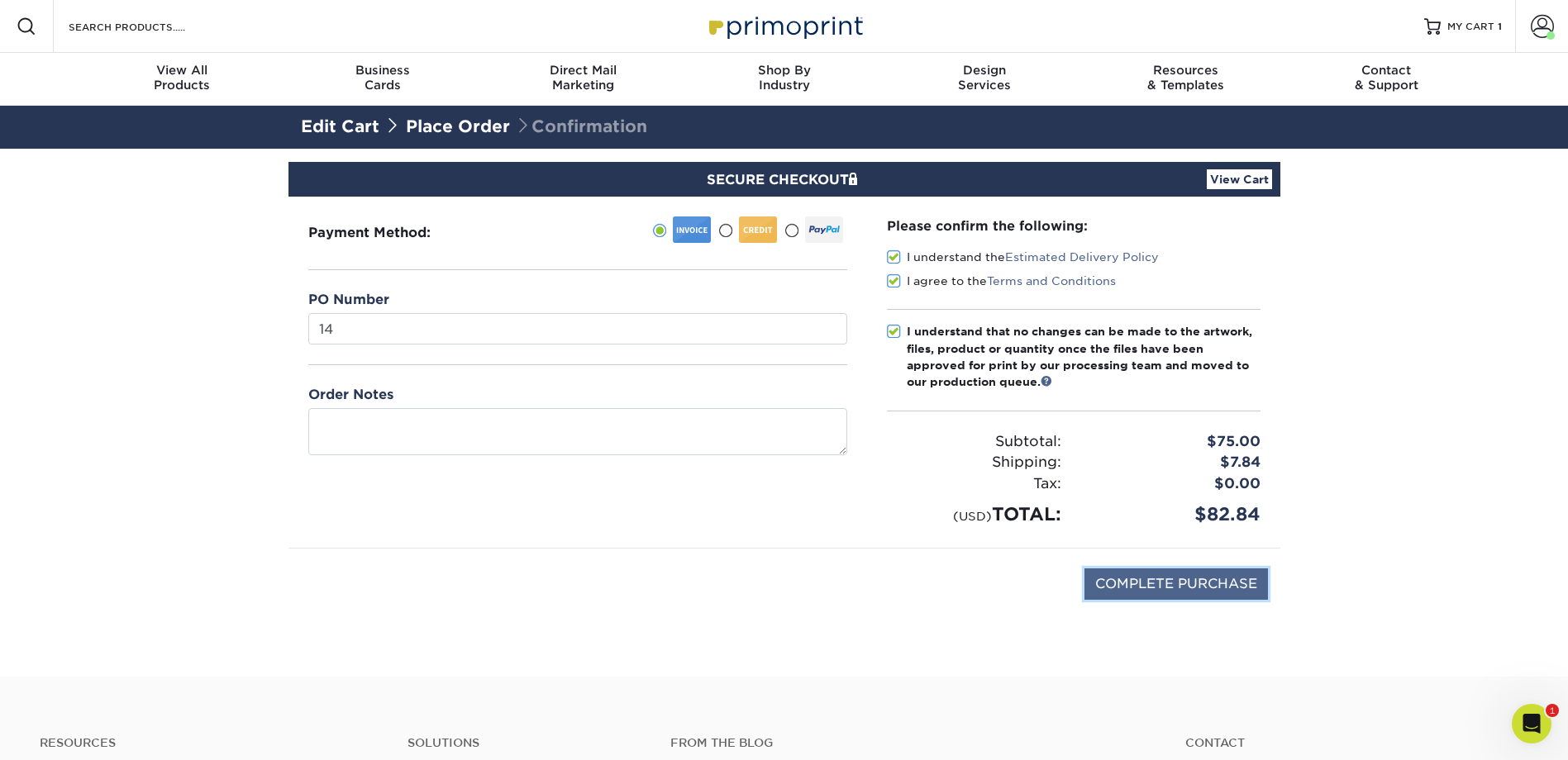 click on "COMPLETE PURCHASE" at bounding box center (1176, 584) 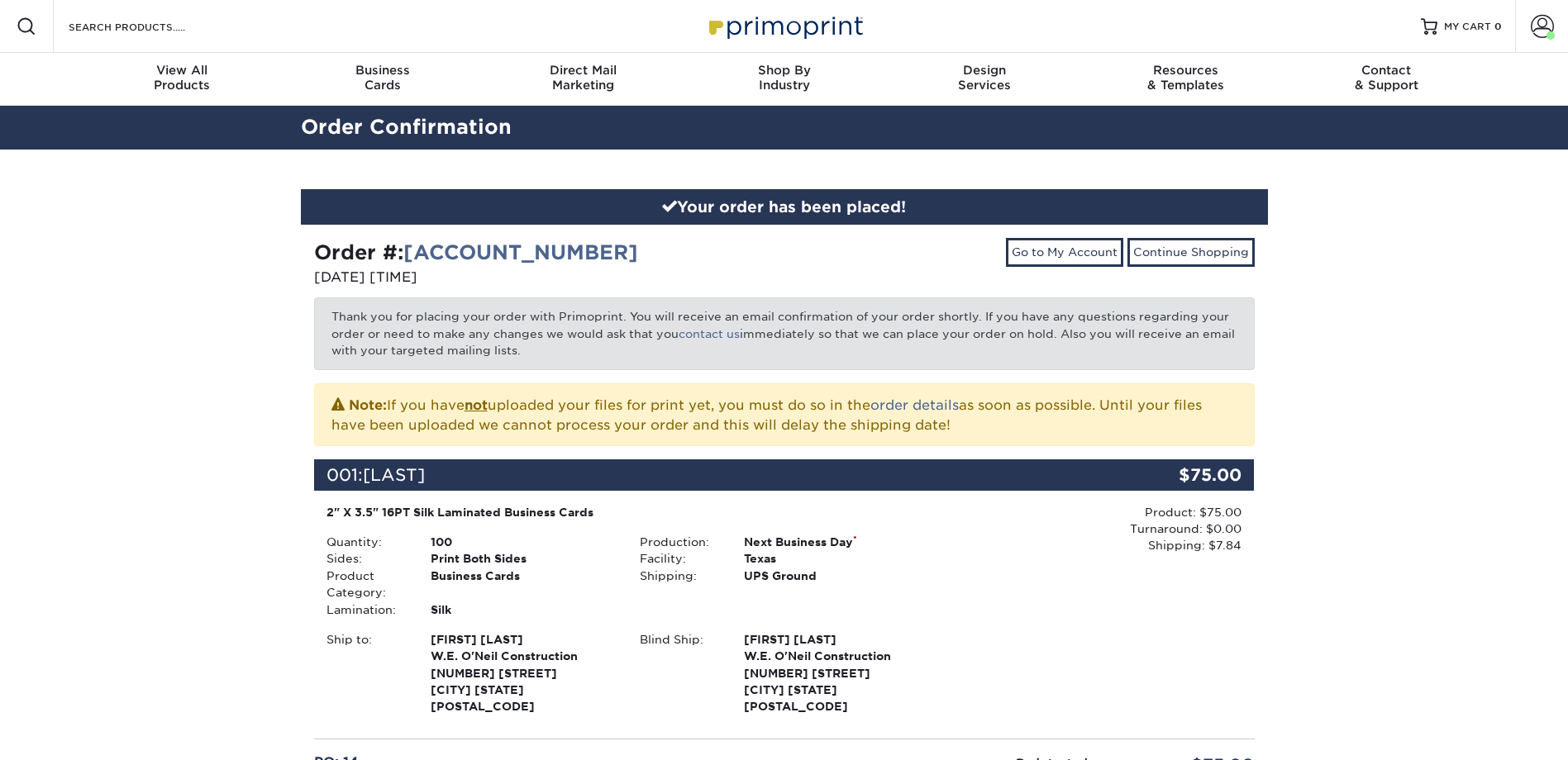 scroll, scrollTop: 0, scrollLeft: 0, axis: both 